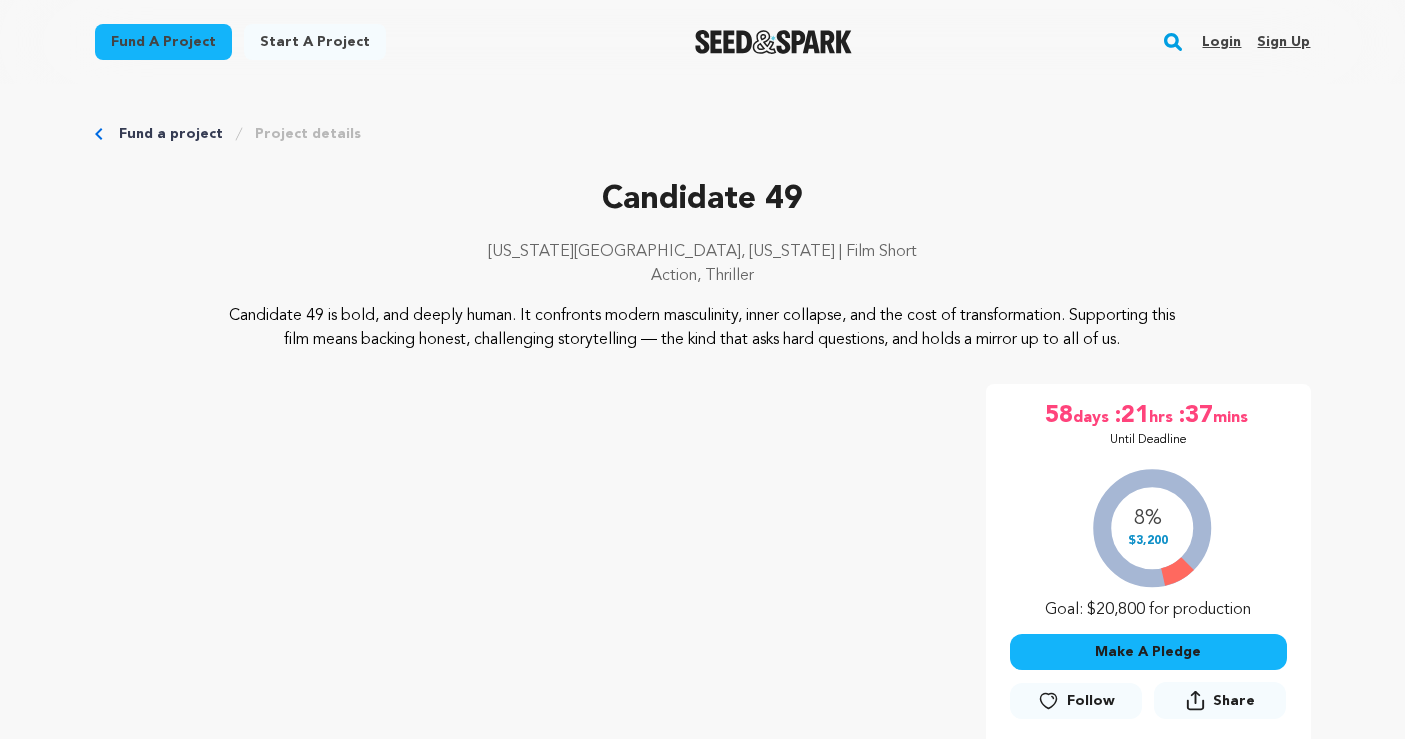 scroll, scrollTop: 0, scrollLeft: 0, axis: both 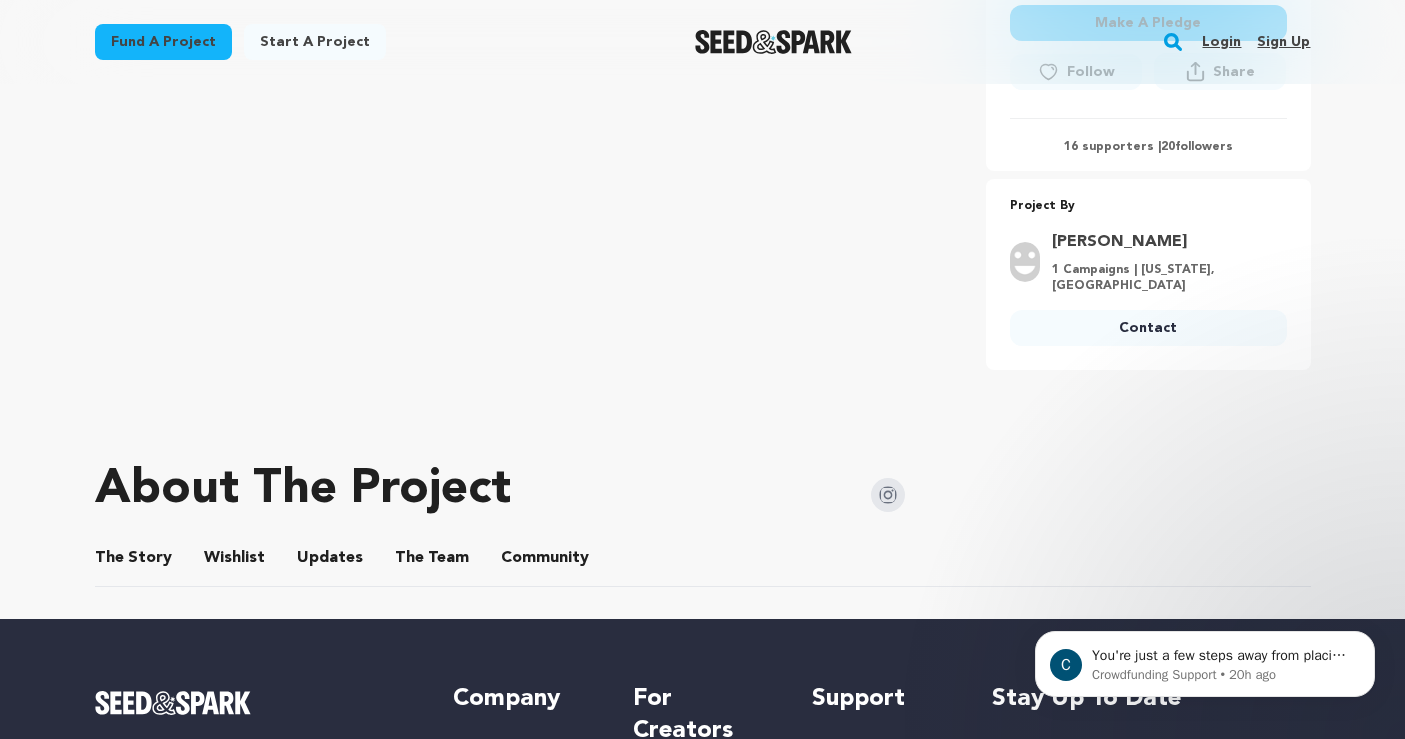 click on "Community" at bounding box center (545, 562) 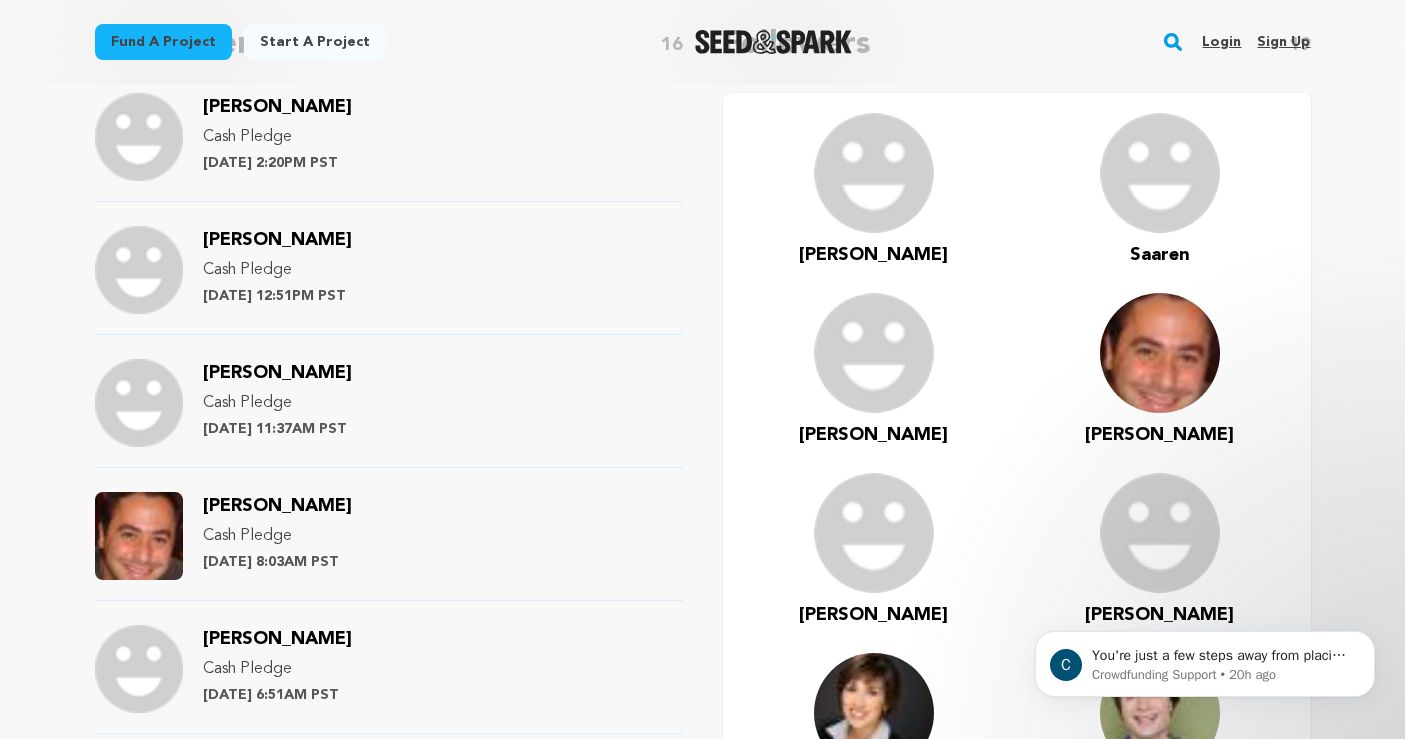 scroll, scrollTop: 1276, scrollLeft: 0, axis: vertical 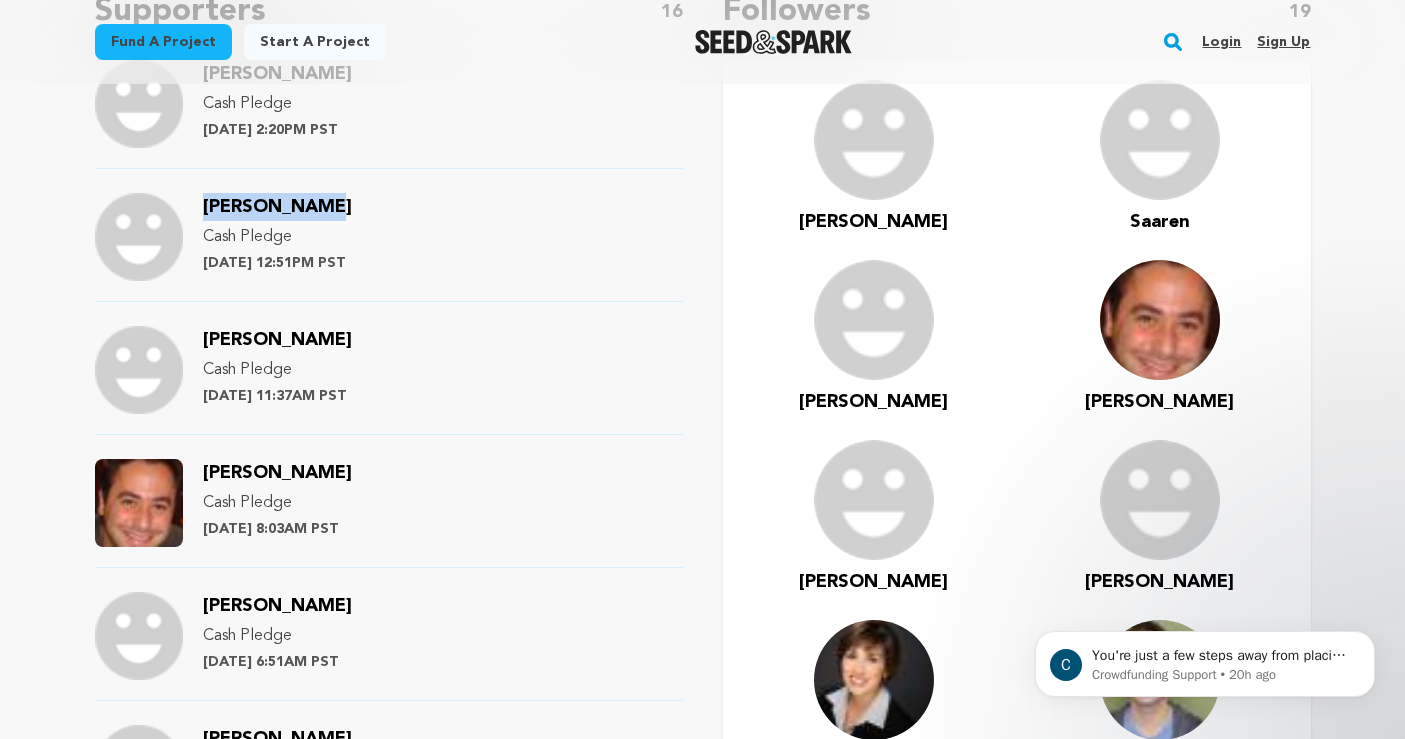 drag, startPoint x: 198, startPoint y: 201, endPoint x: 317, endPoint y: 202, distance: 119.0042 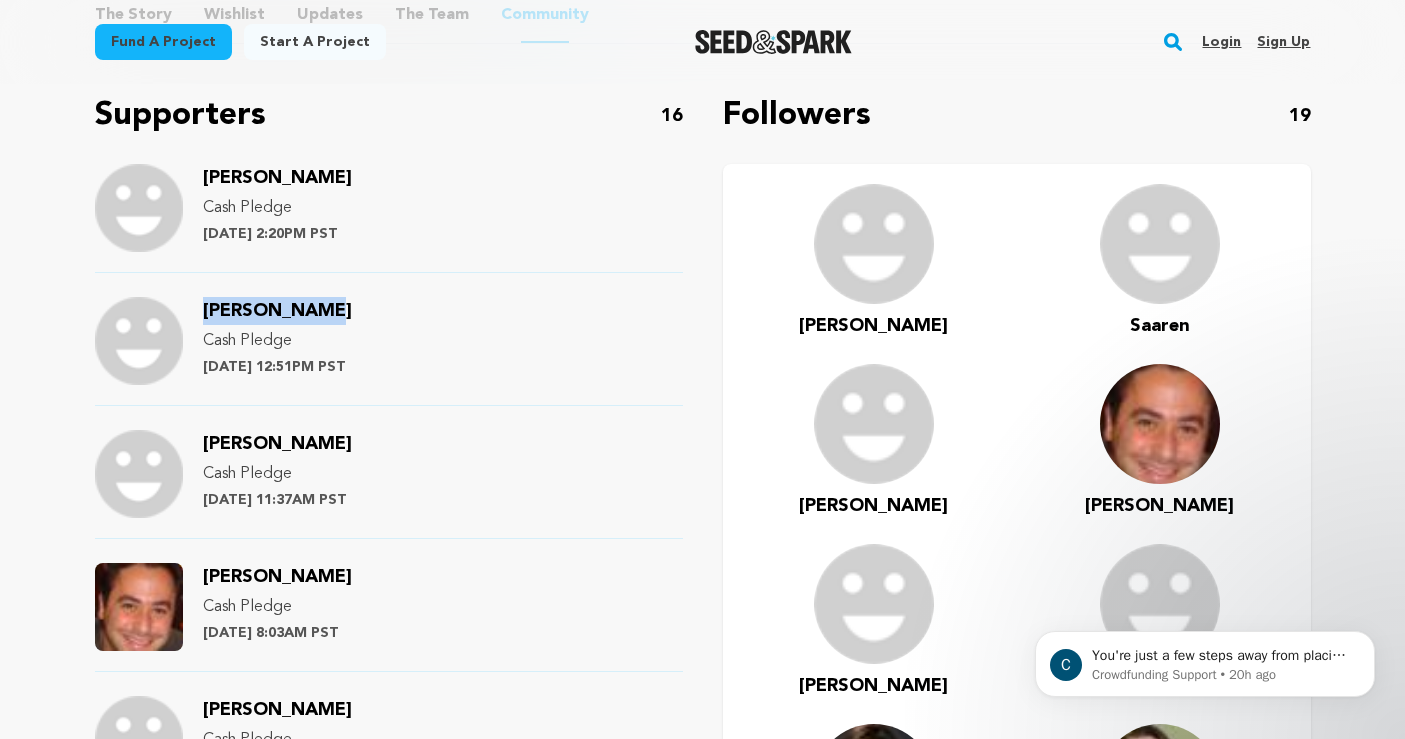 scroll, scrollTop: 1156, scrollLeft: 0, axis: vertical 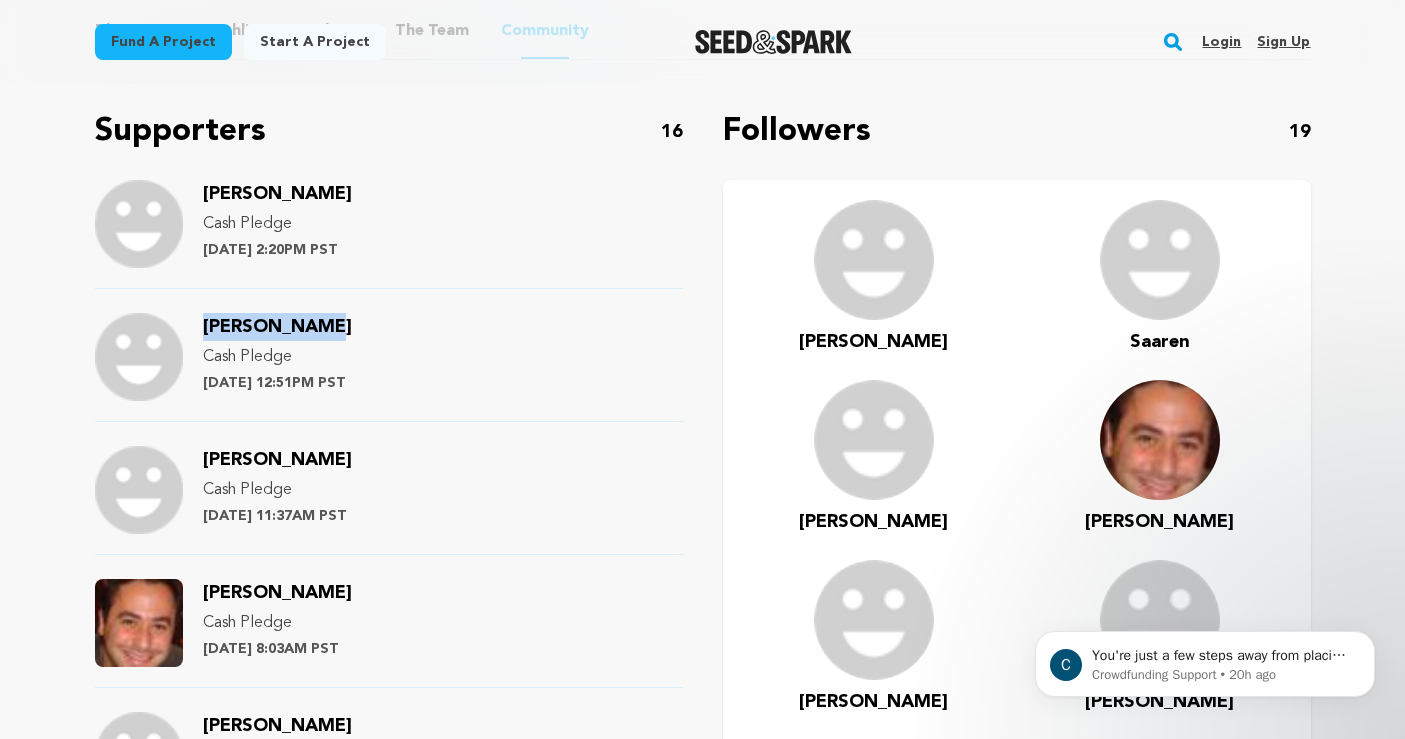 drag, startPoint x: 205, startPoint y: 187, endPoint x: 372, endPoint y: 187, distance: 167 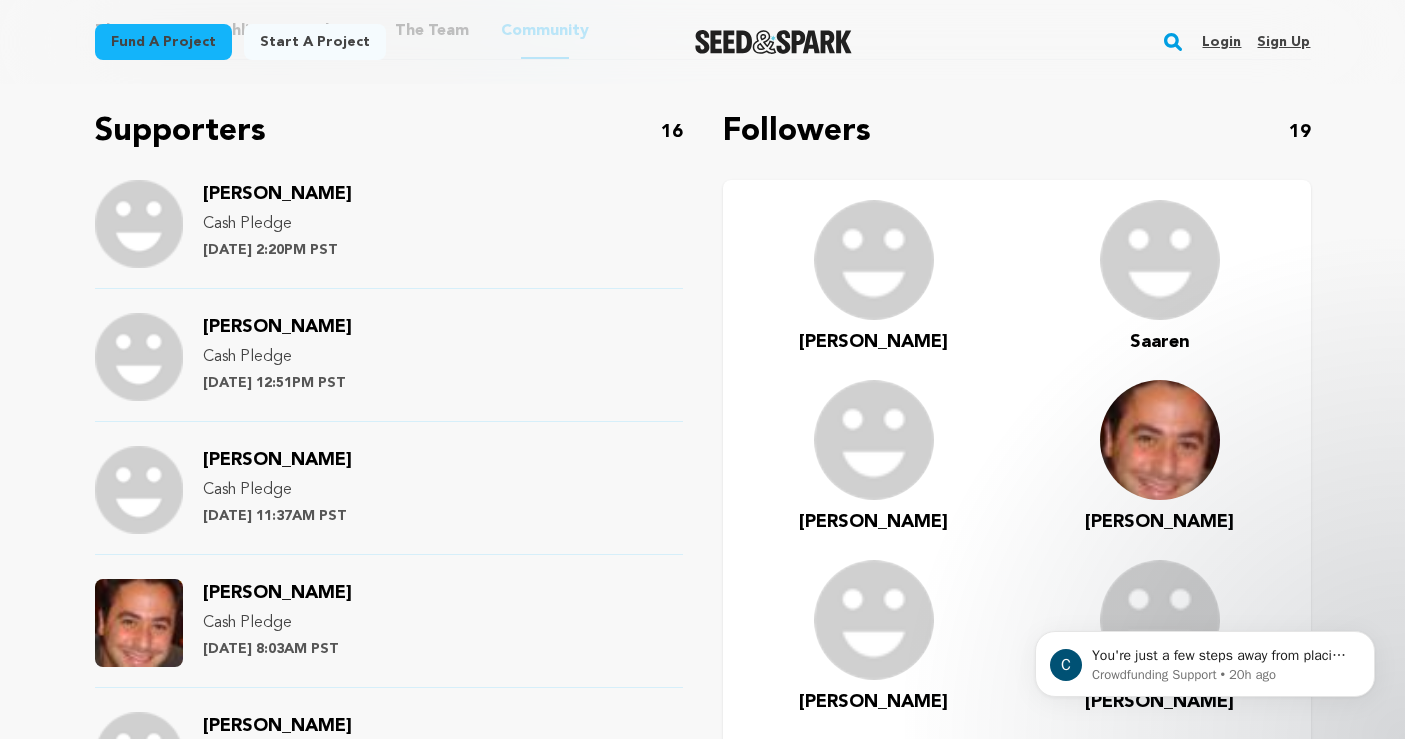 click on "Supporters
16
Ashley Rose Folino
Cash Pledge
Wednesday July 9th at 2:20PM PST
Saaren Thorn
Cash Pledge
Wednesday July 9th at 12:51PM PST
Julia Duva Cash Pledge 1 2" at bounding box center [703, 843] 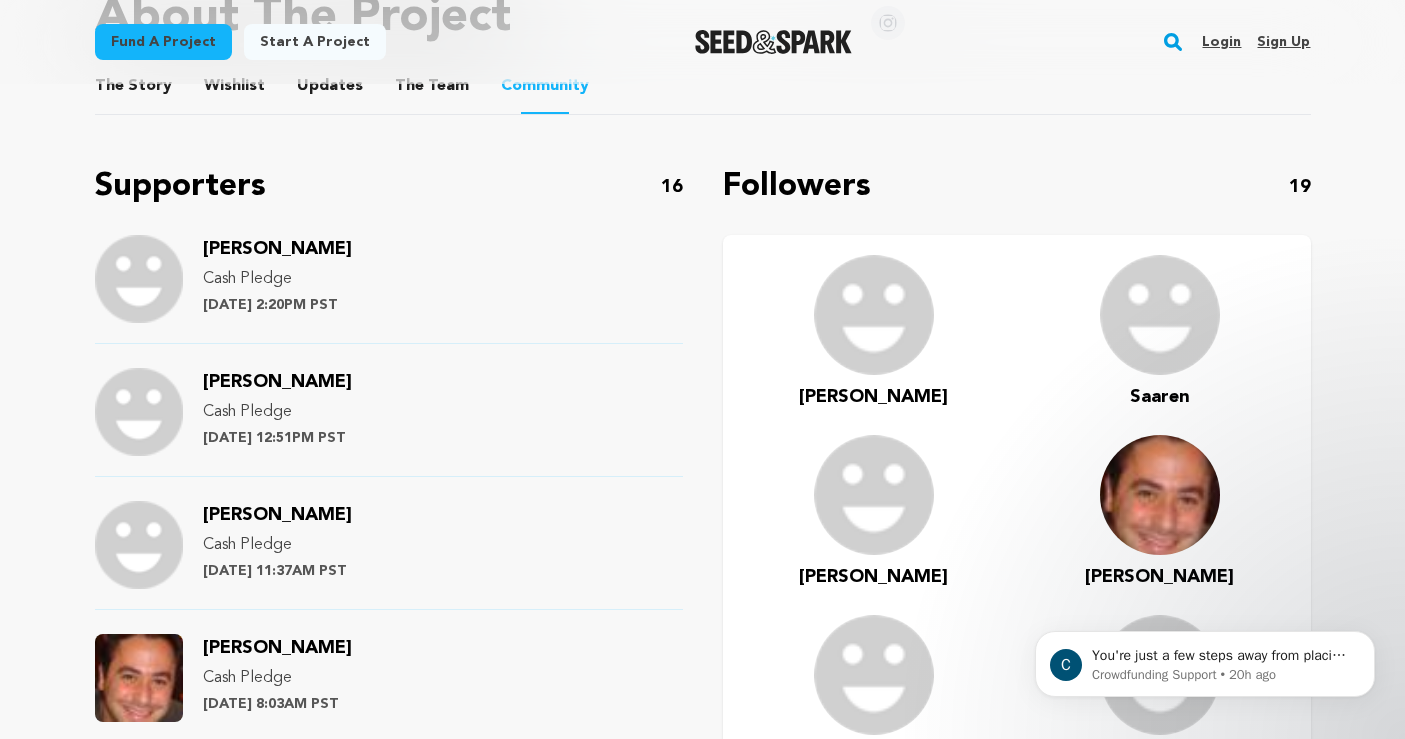 scroll, scrollTop: 1060, scrollLeft: 0, axis: vertical 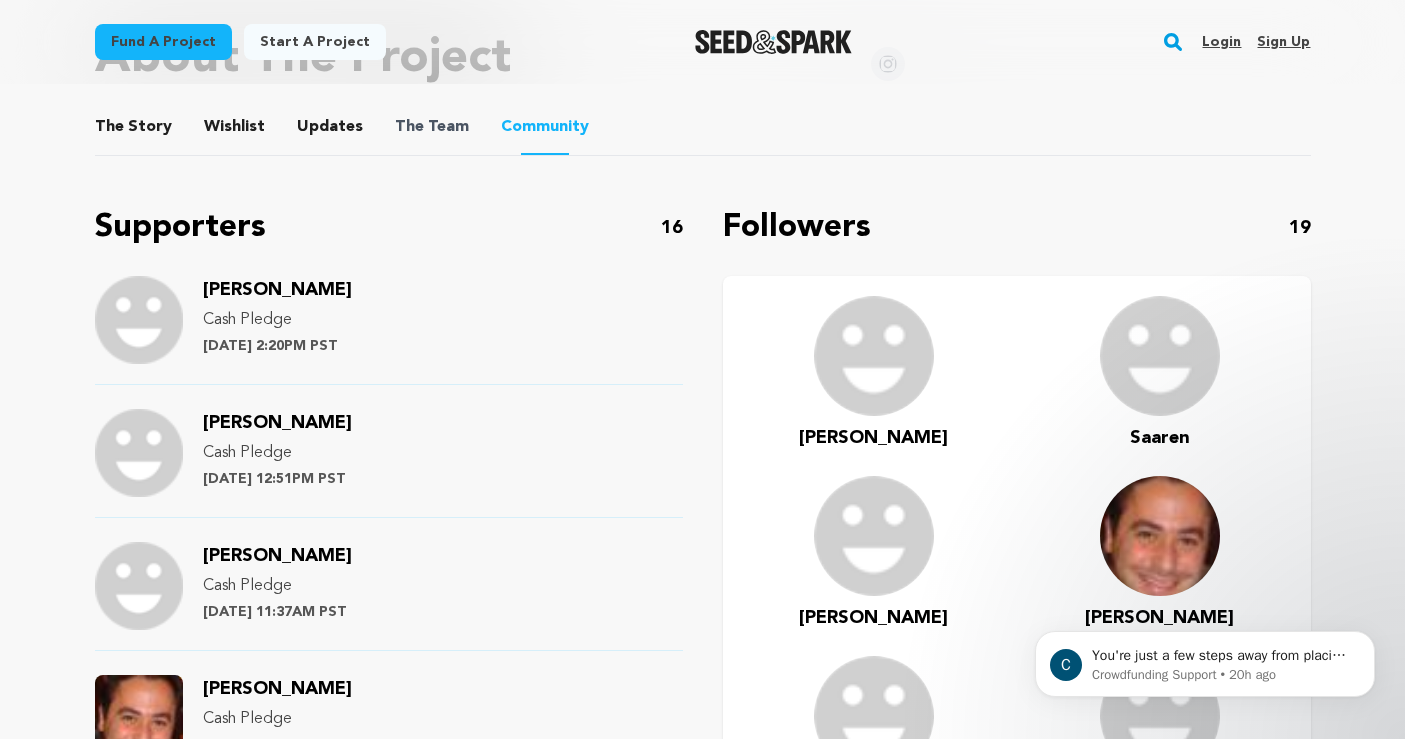 click on "The" at bounding box center (409, 127) 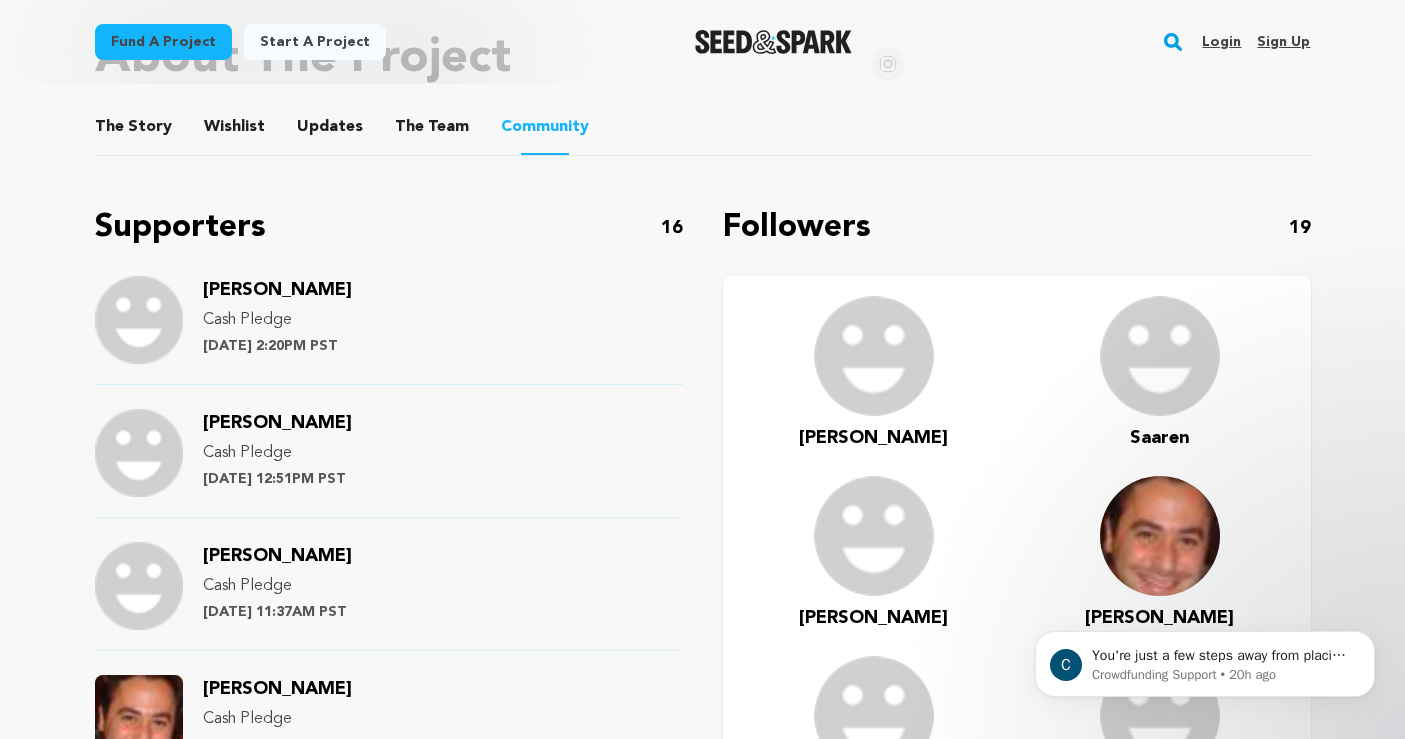 click on "The Team" at bounding box center (432, 131) 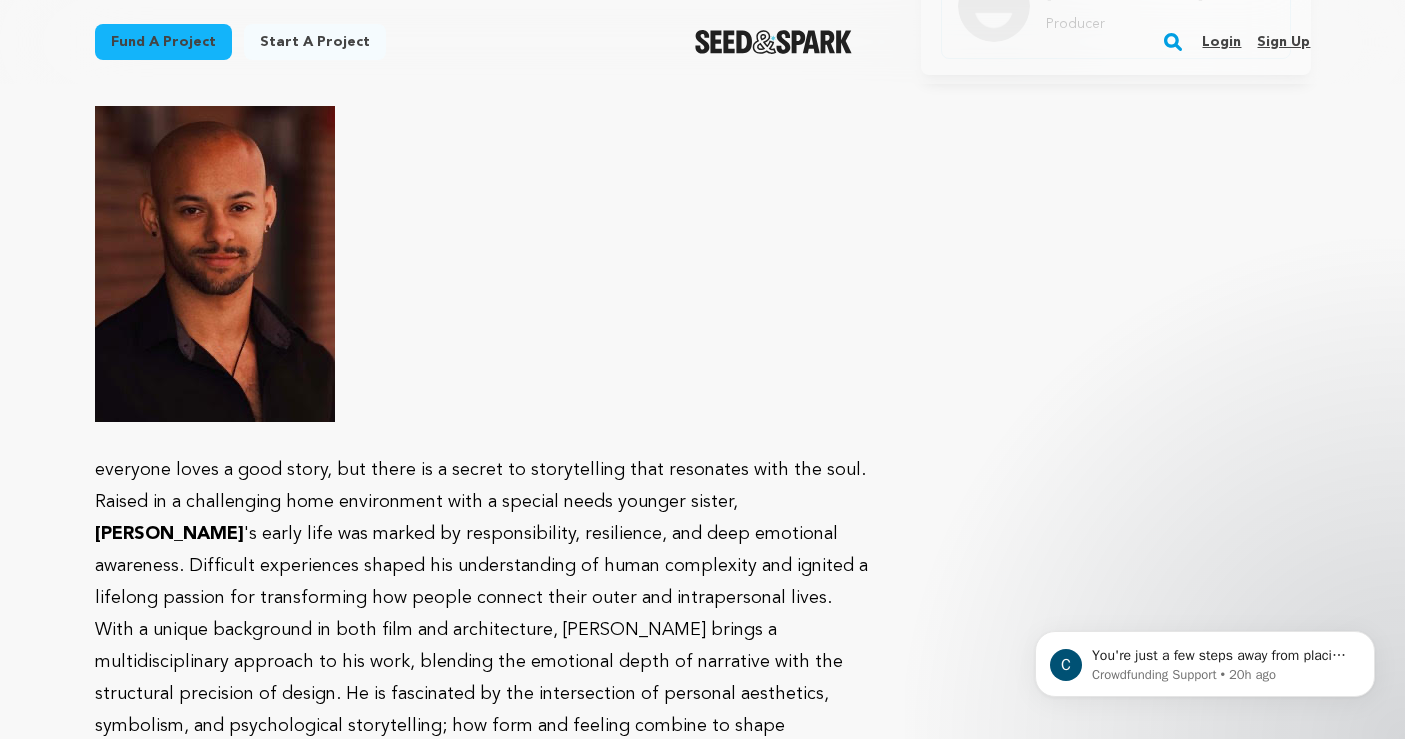 scroll, scrollTop: 2186, scrollLeft: 0, axis: vertical 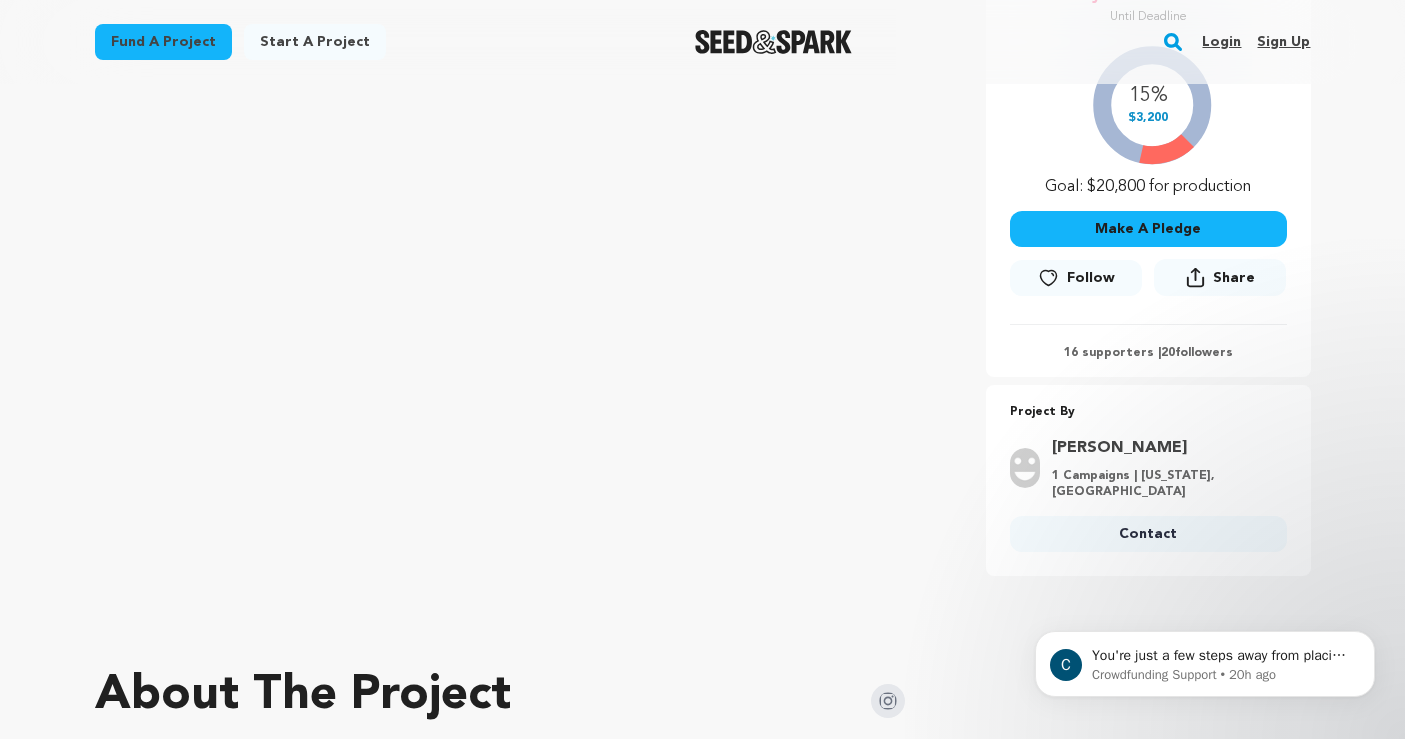 click on "About The Project" at bounding box center (500, 696) 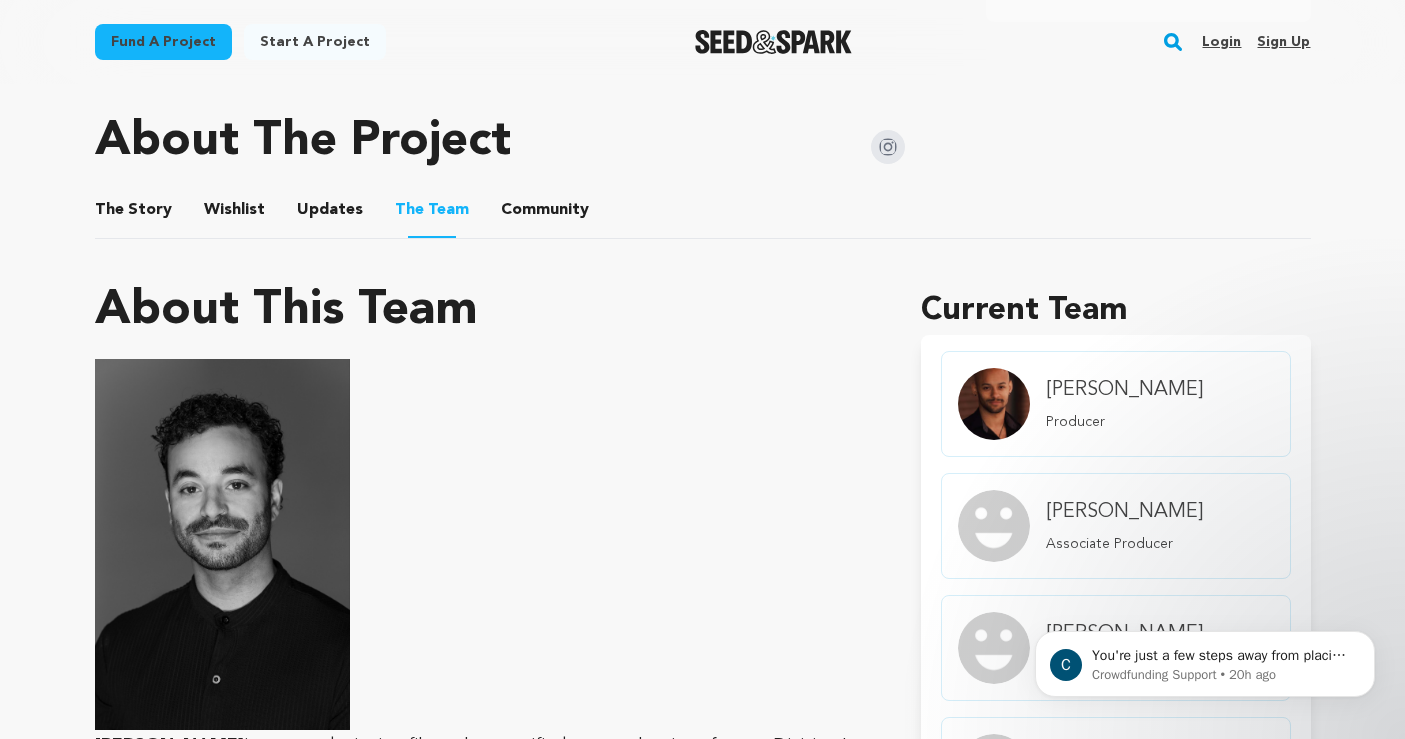 scroll, scrollTop: 845, scrollLeft: 0, axis: vertical 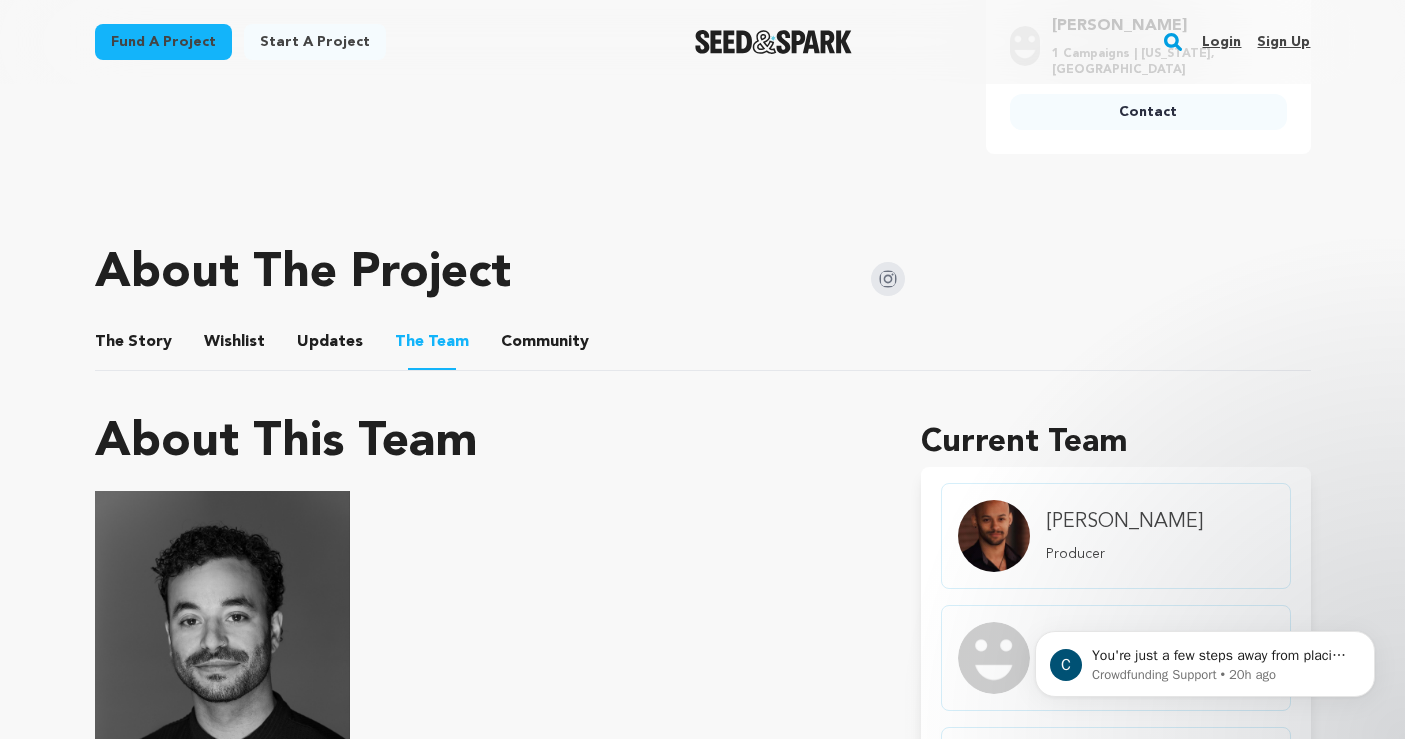 click on "Community" at bounding box center [545, 346] 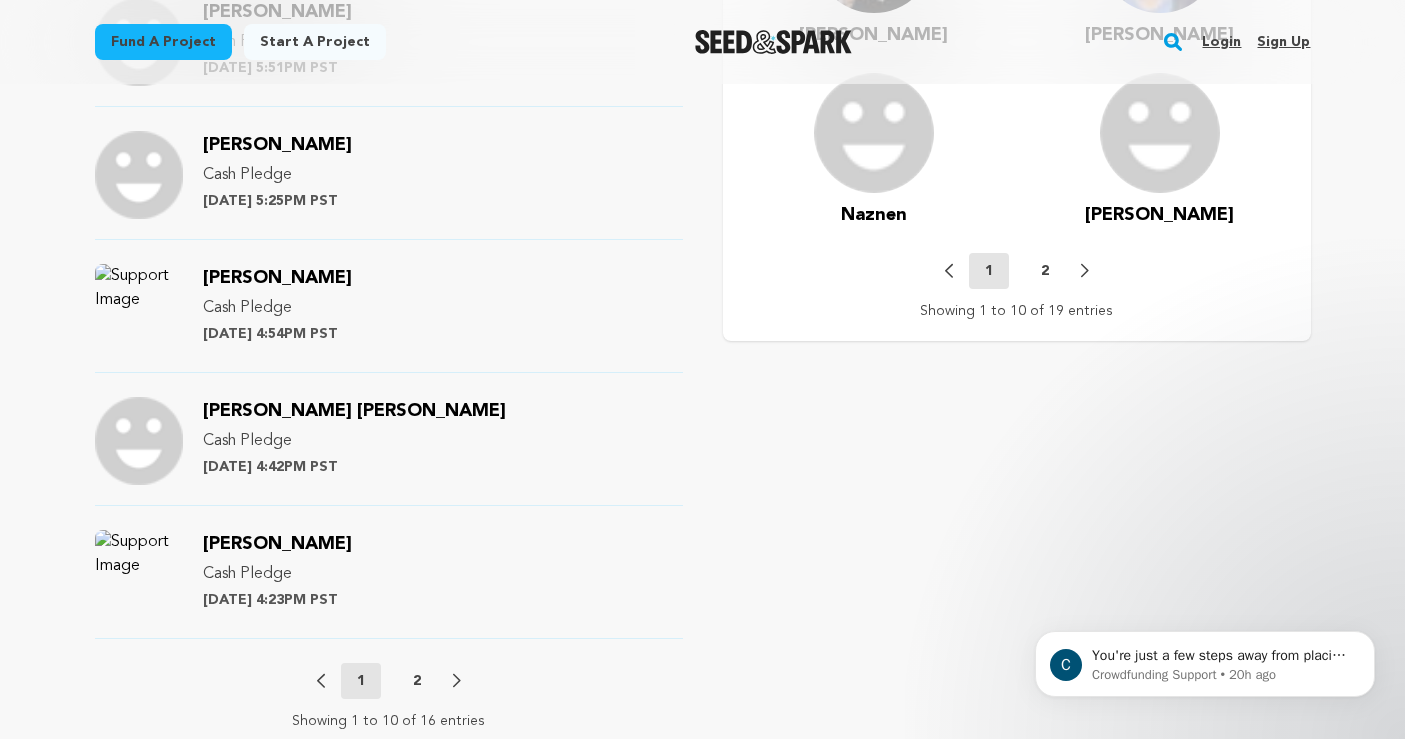 scroll, scrollTop: 2021, scrollLeft: 0, axis: vertical 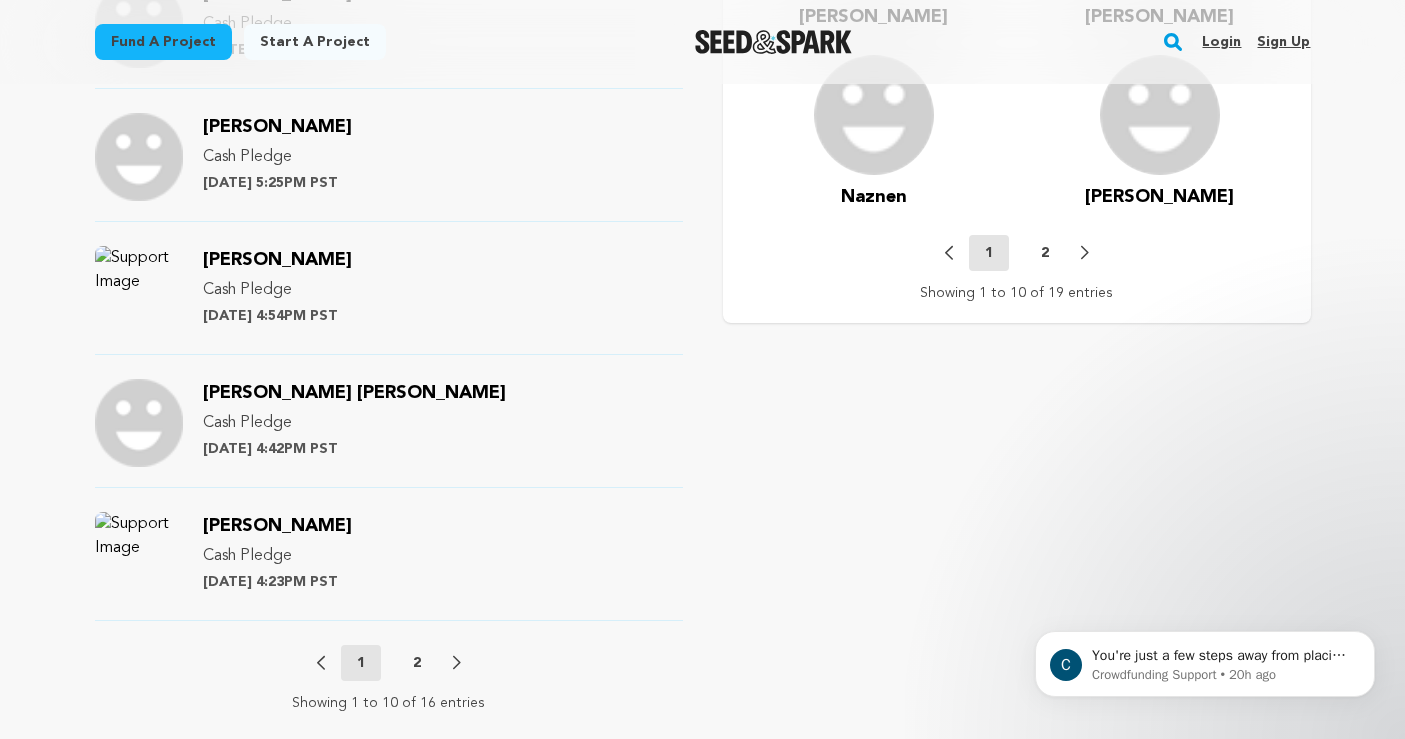 click on "2" at bounding box center [417, 663] 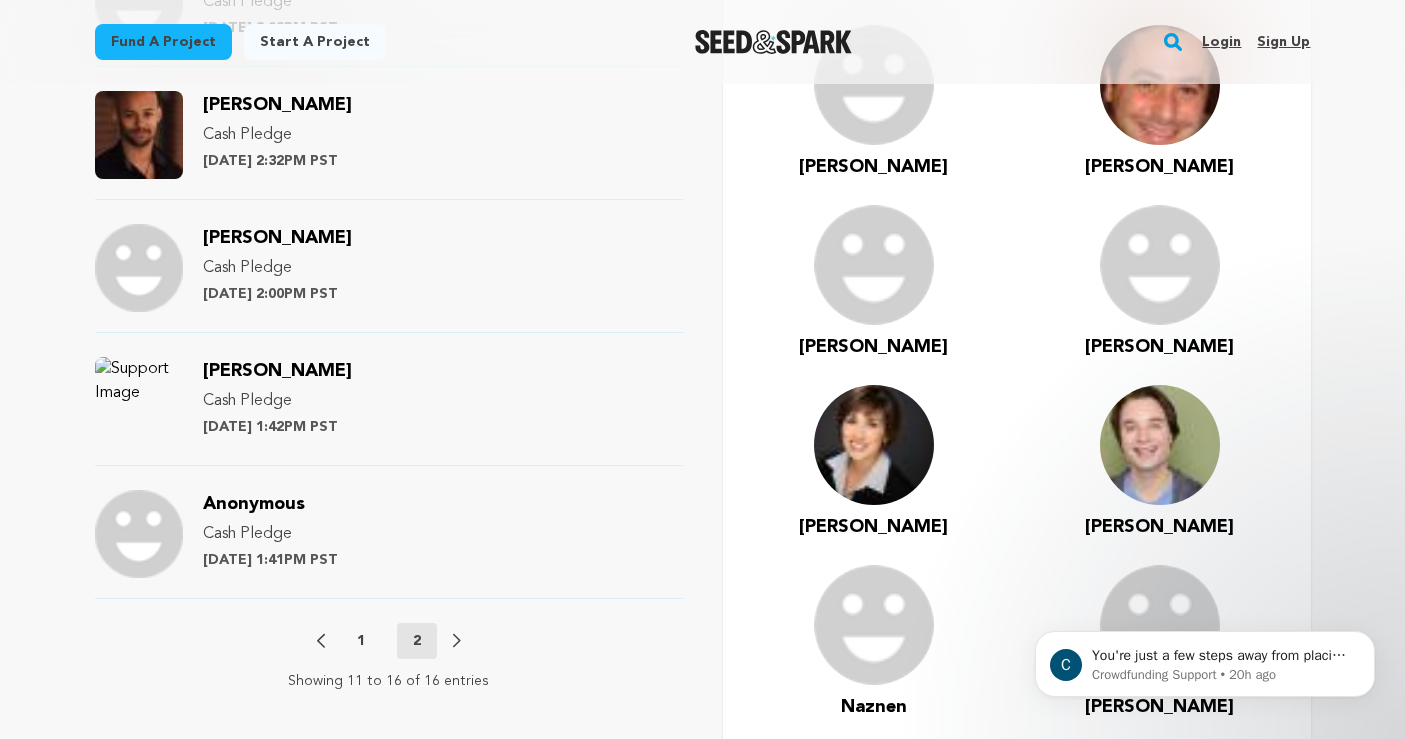 scroll, scrollTop: 1527, scrollLeft: 0, axis: vertical 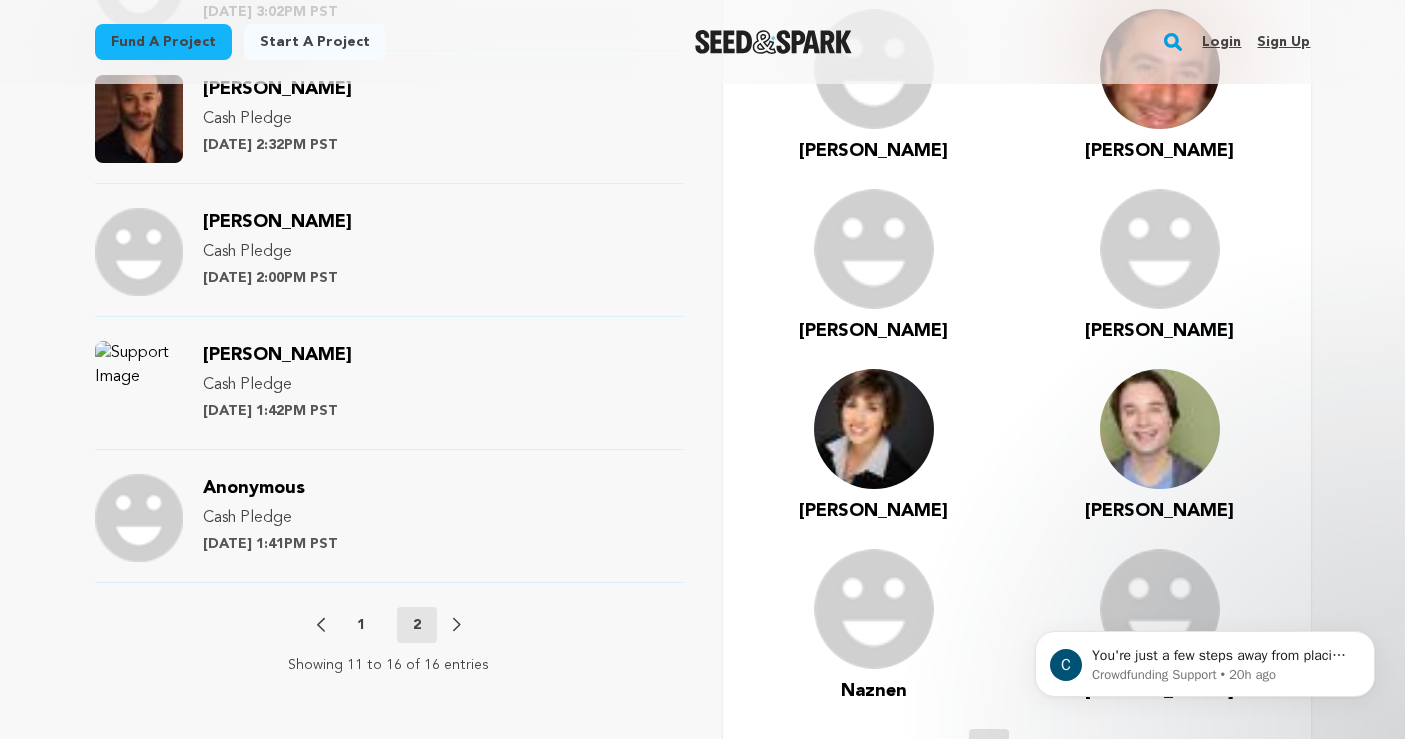 click on "1" at bounding box center (361, 625) 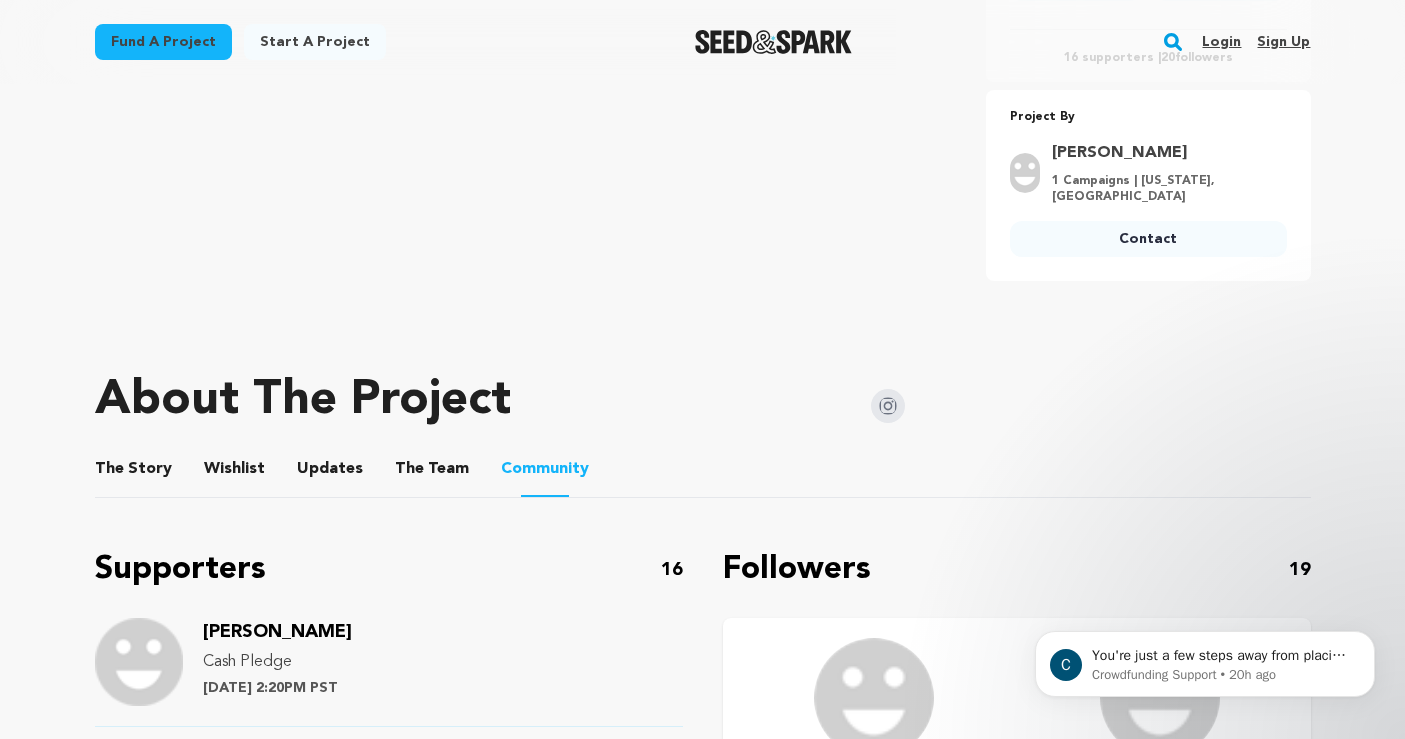 scroll, scrollTop: 600, scrollLeft: 0, axis: vertical 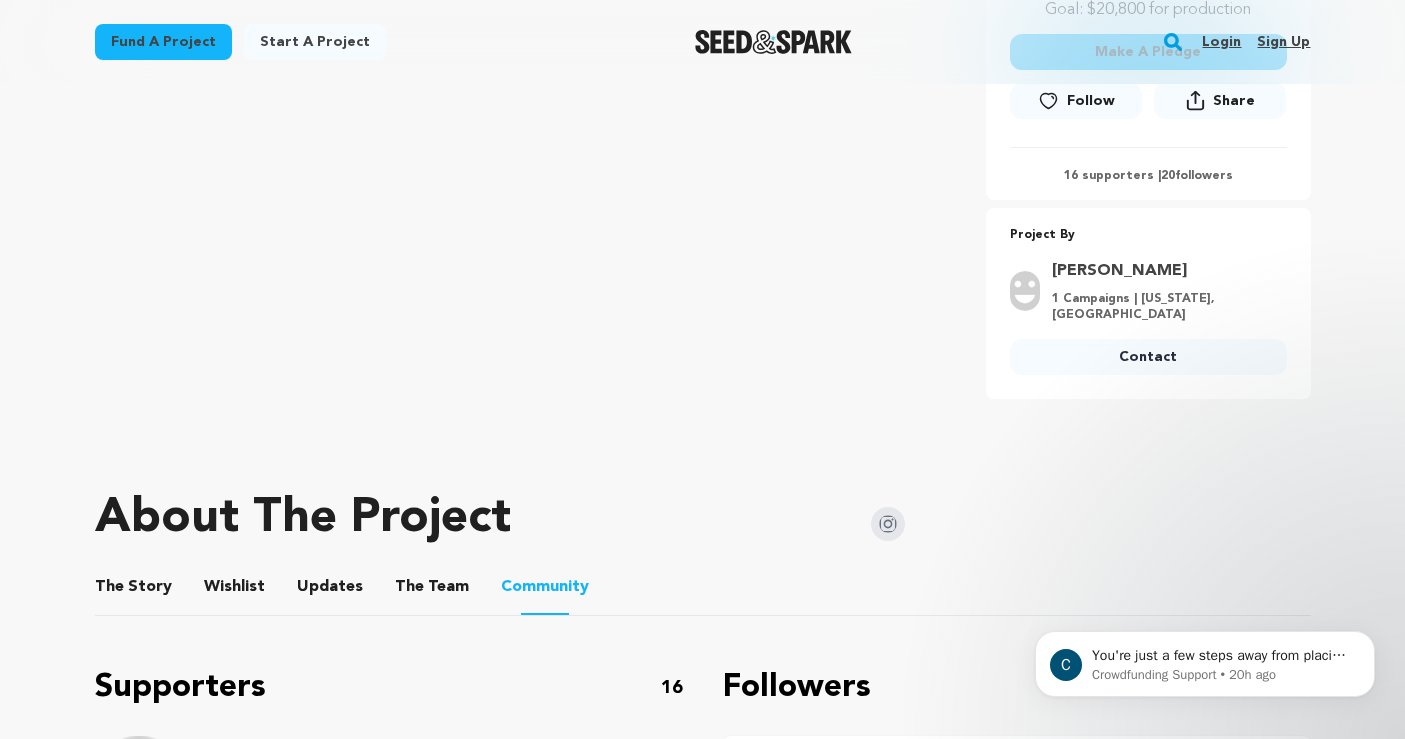 click on "The Story" at bounding box center [133, 591] 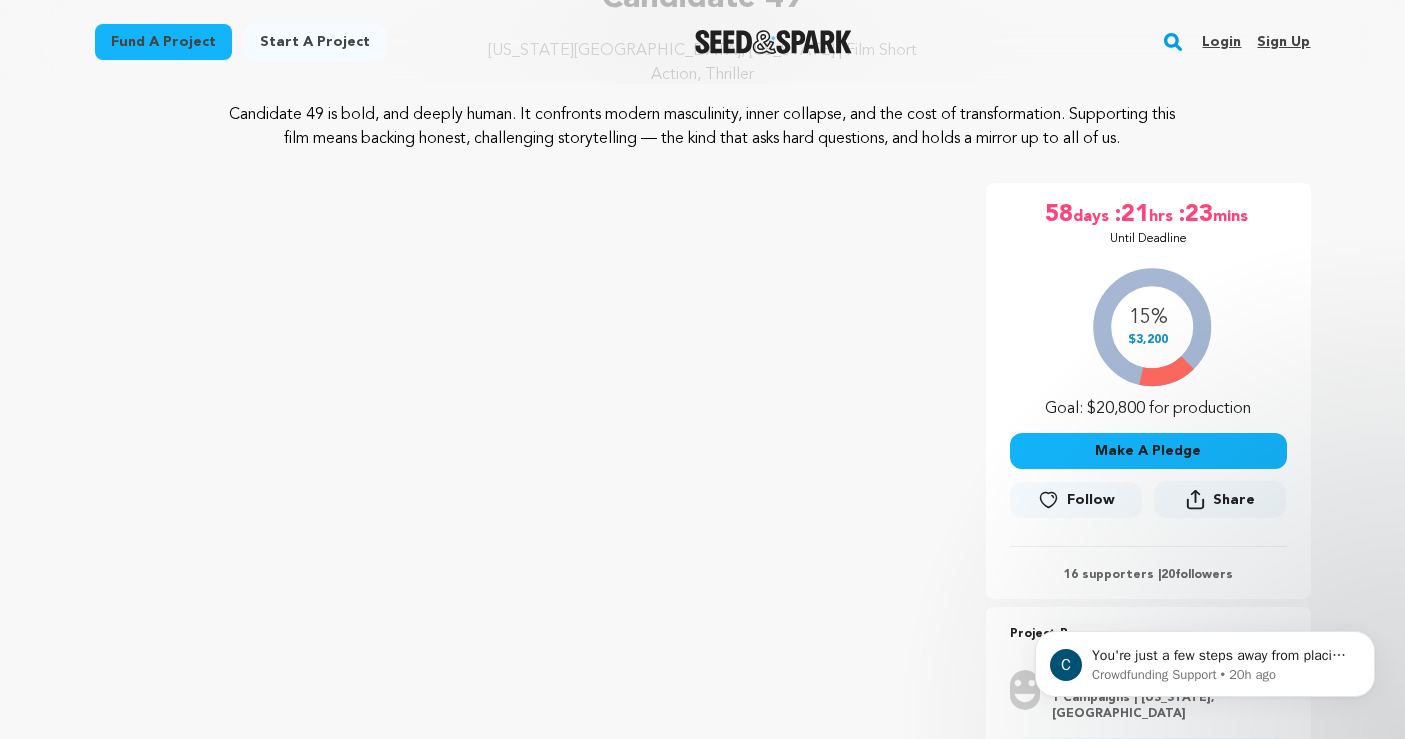 scroll, scrollTop: 351, scrollLeft: 0, axis: vertical 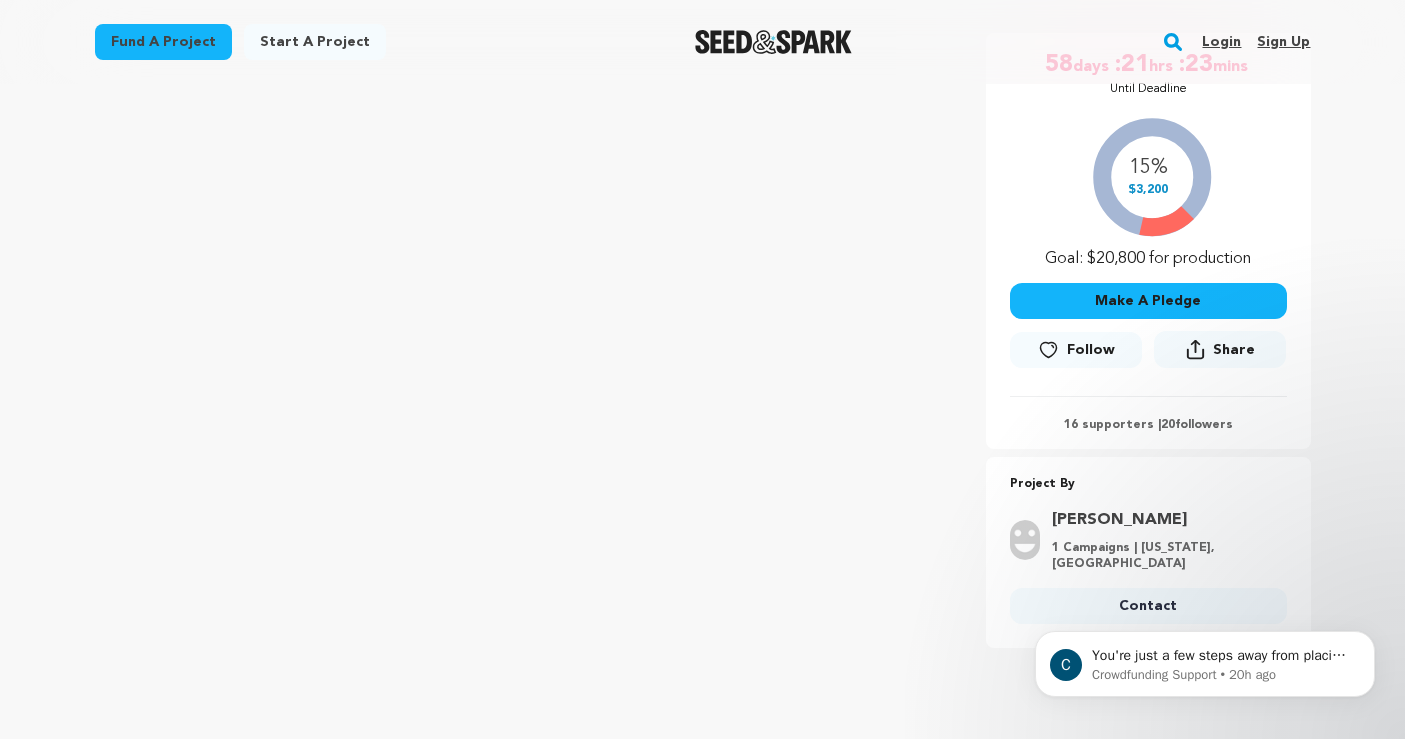 click on "Make A Pledge" at bounding box center [1148, 301] 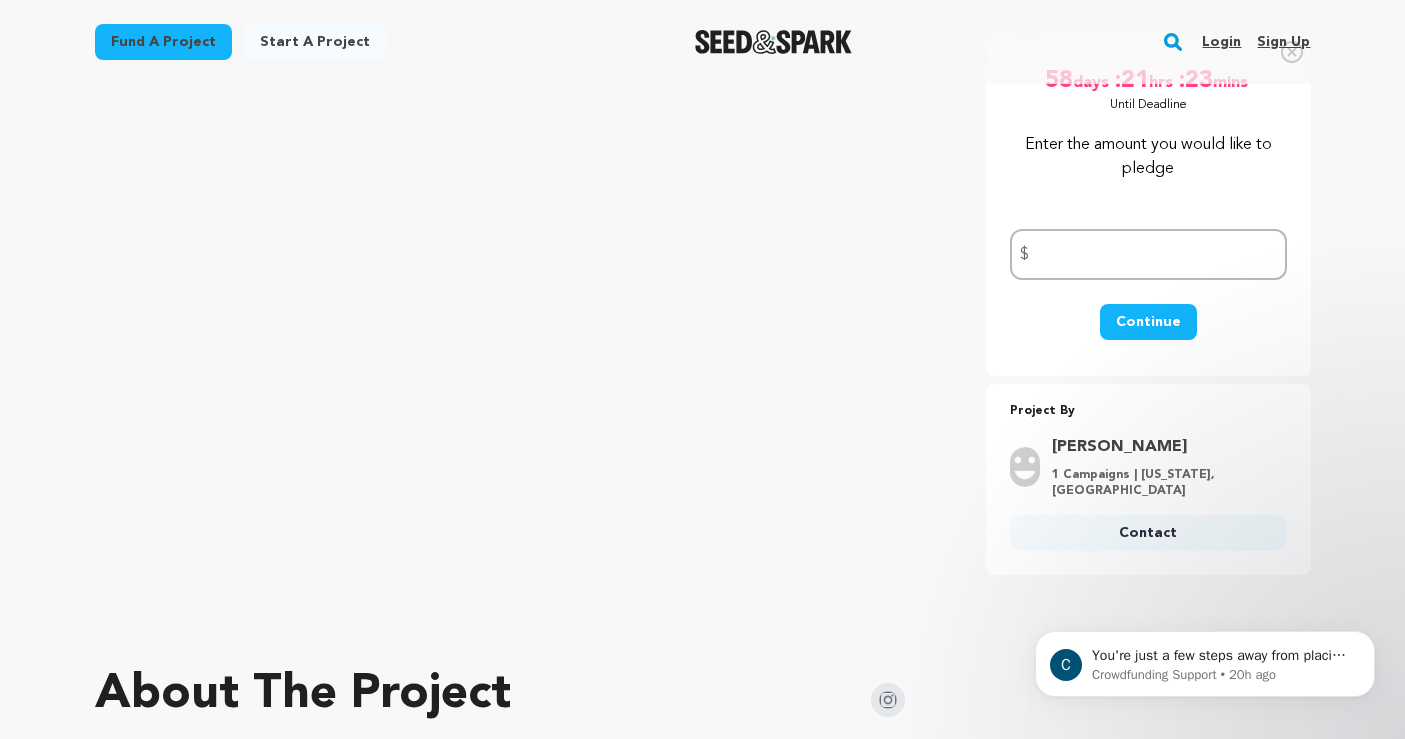 scroll, scrollTop: 277, scrollLeft: 0, axis: vertical 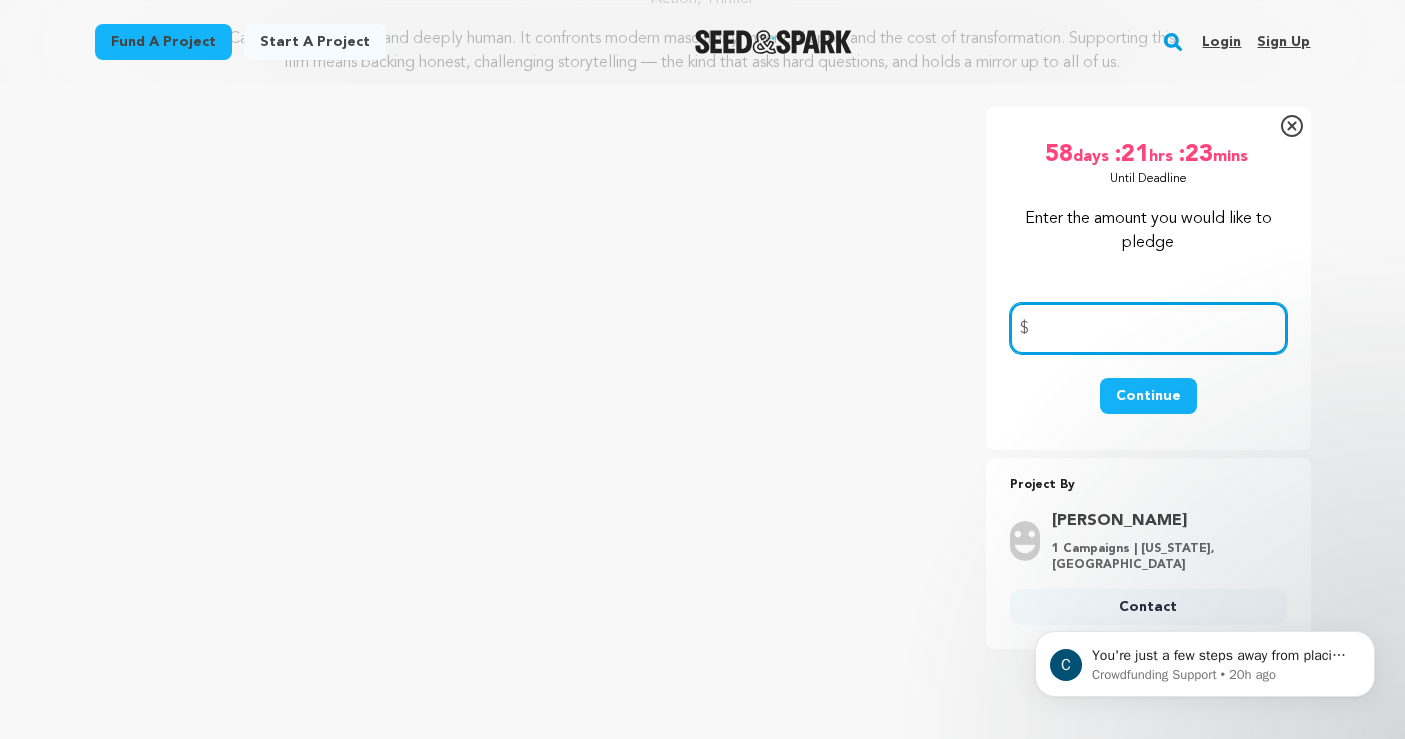 click at bounding box center (1148, 328) 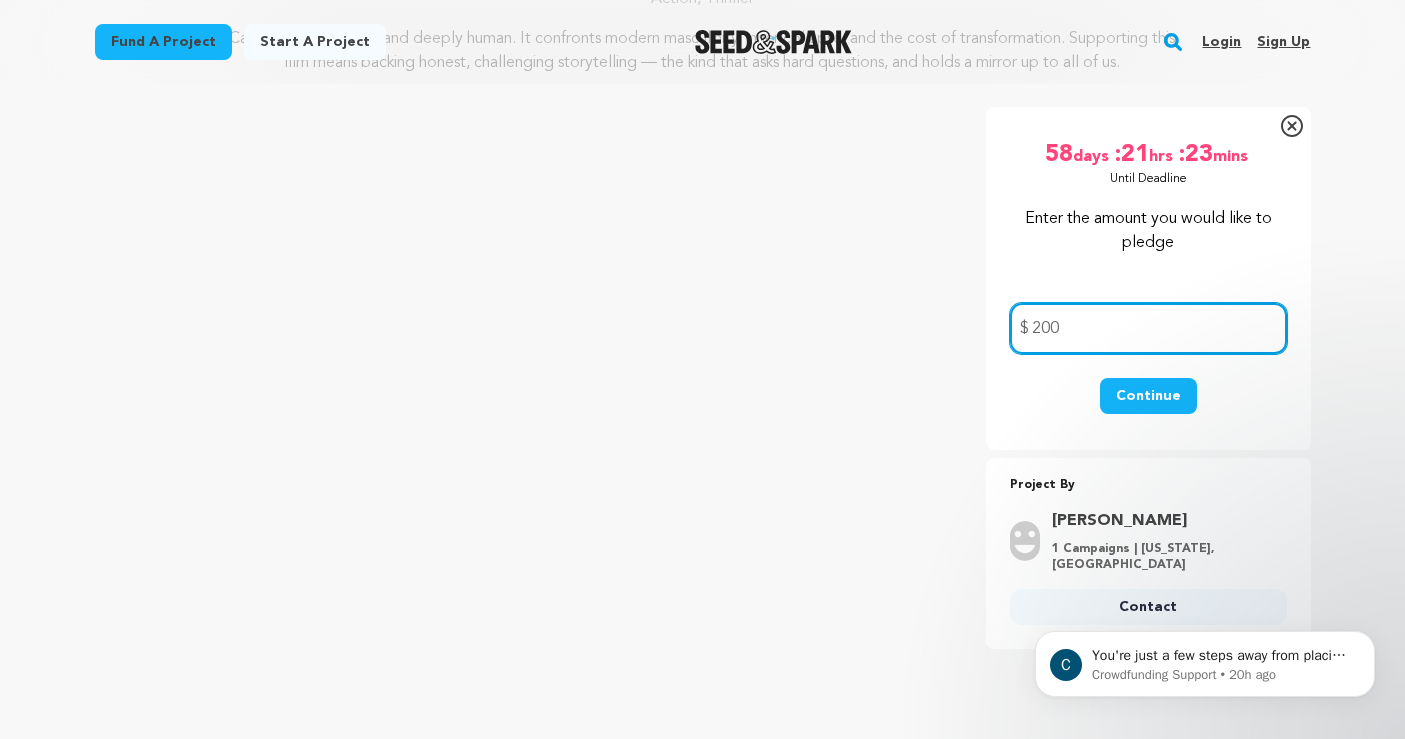 type on "200" 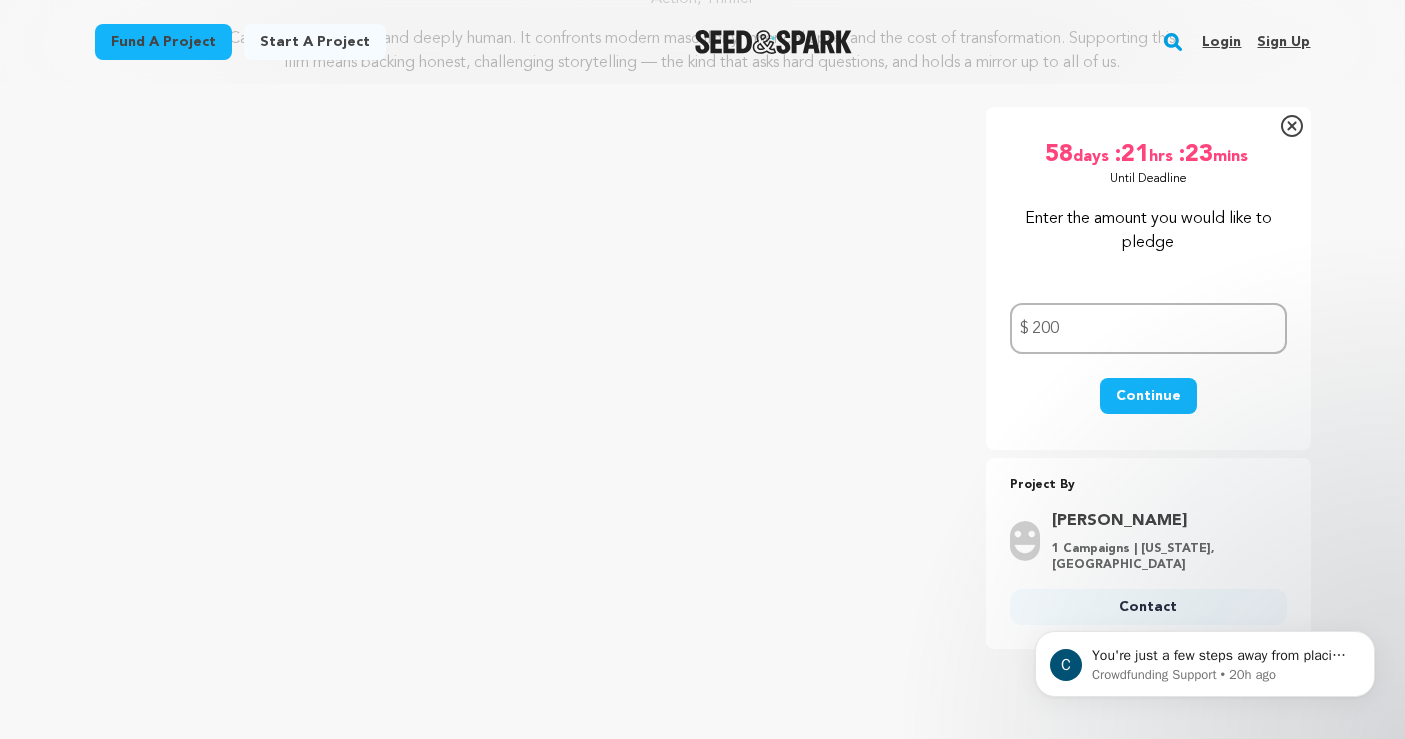 click on "Continue" at bounding box center (1148, 406) 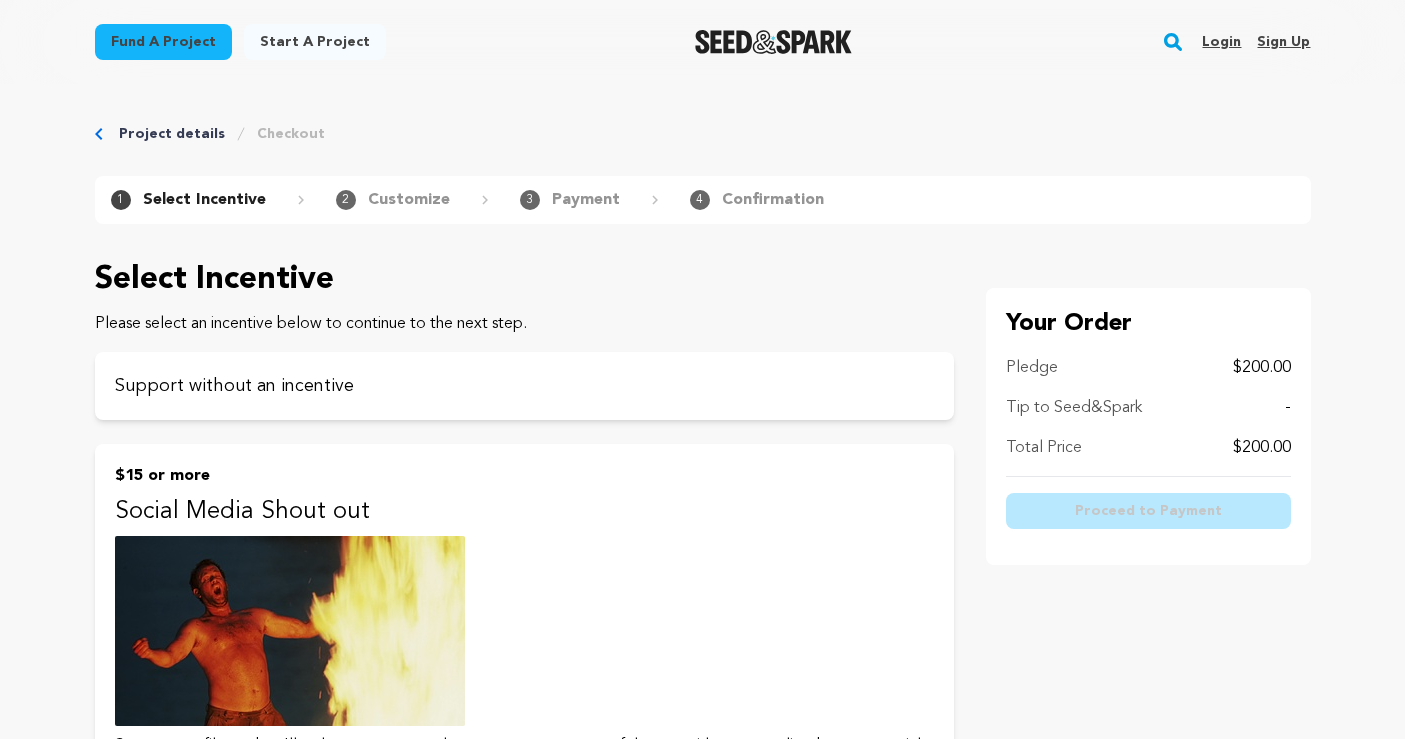 scroll, scrollTop: 0, scrollLeft: 0, axis: both 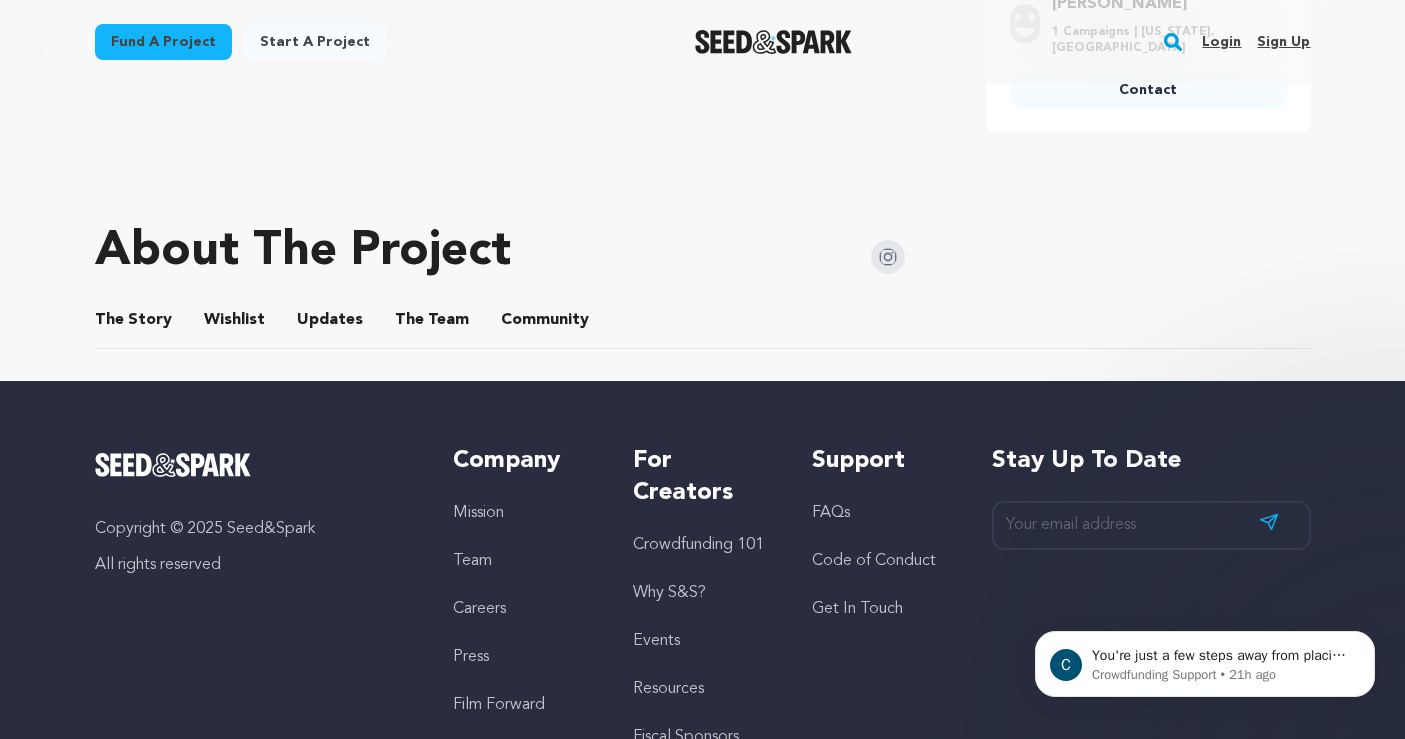 click on "The Team" at bounding box center (432, 324) 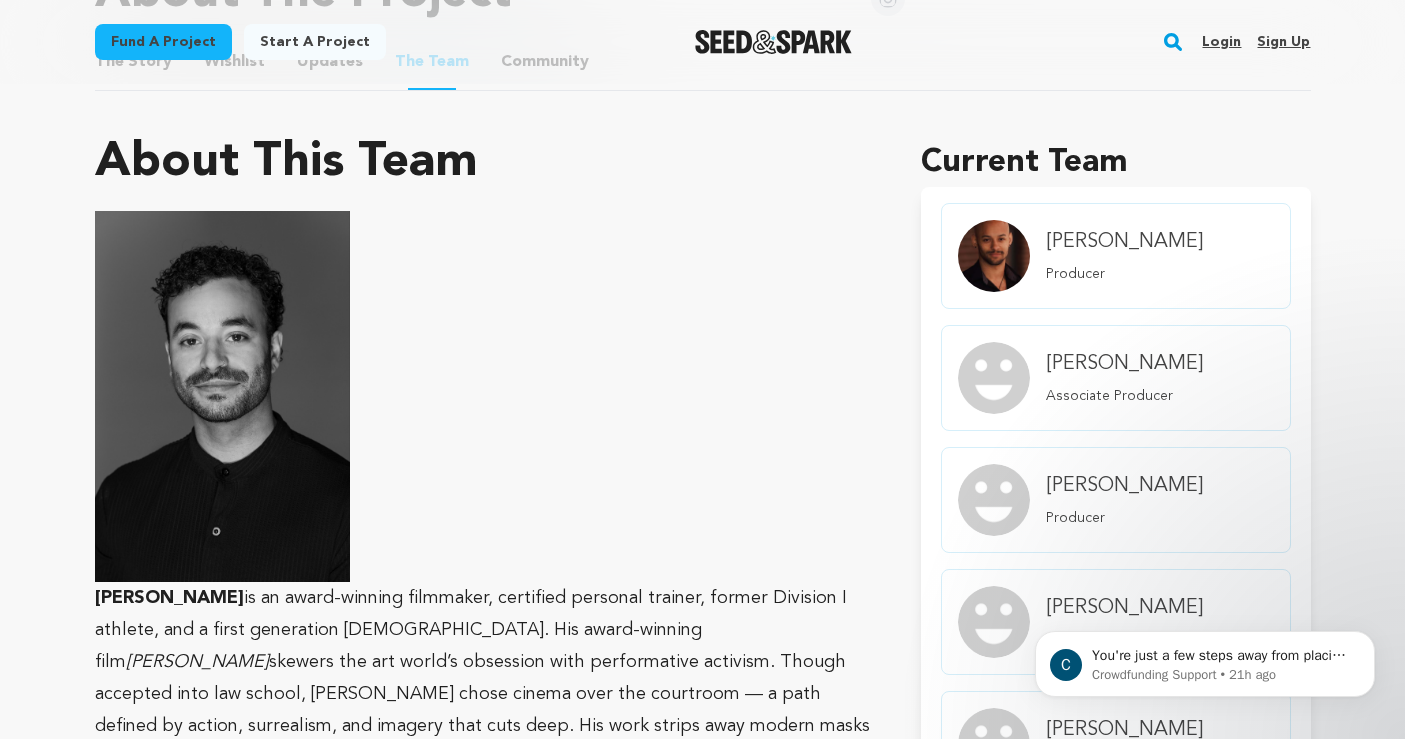 scroll, scrollTop: 1079, scrollLeft: 0, axis: vertical 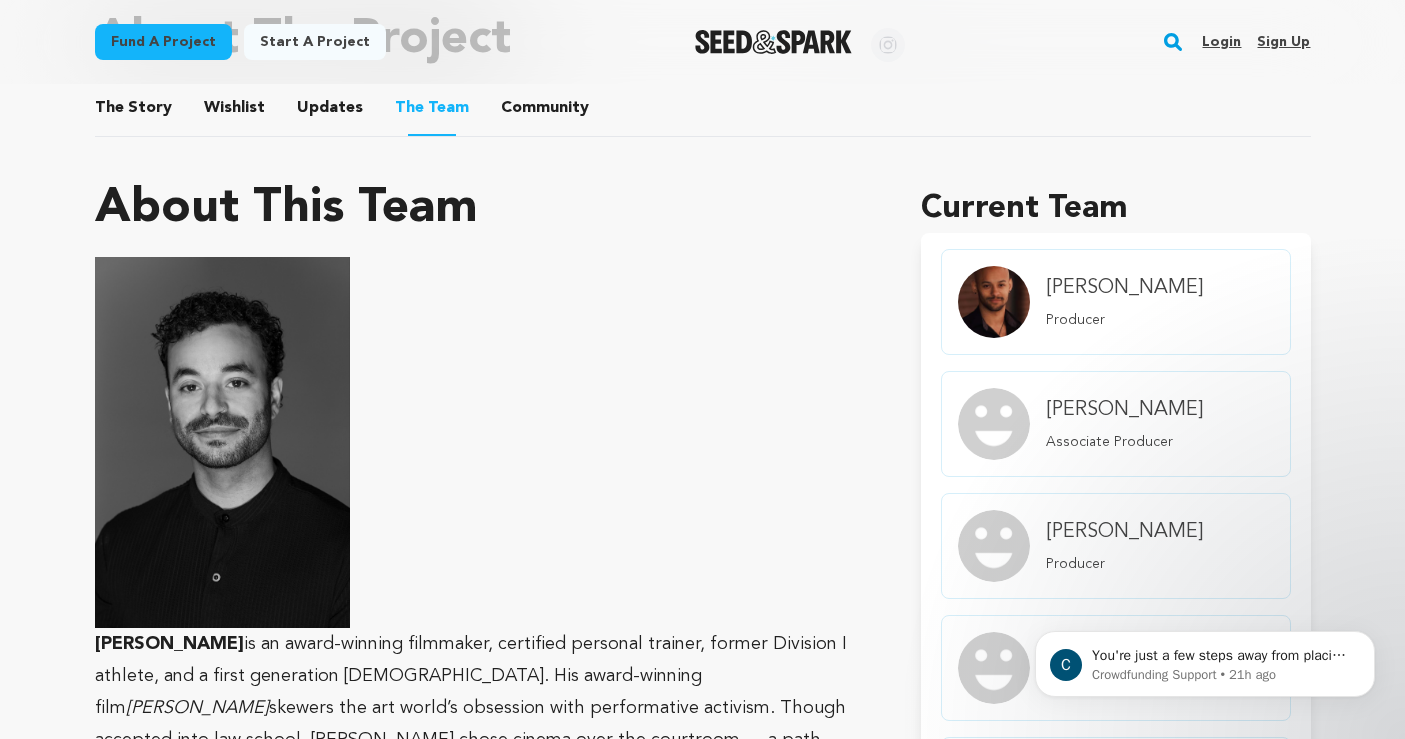 click on "Community" at bounding box center (545, 112) 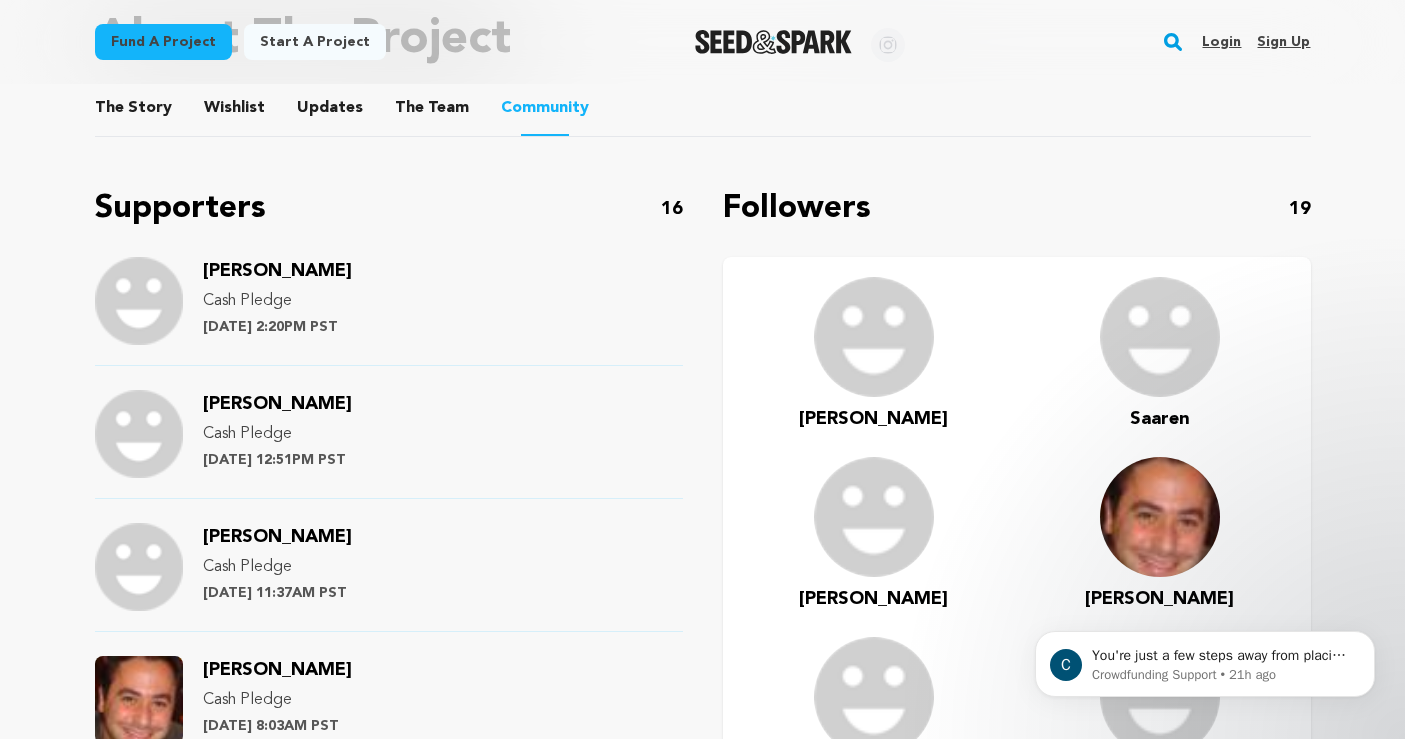 click on "Wishlist" at bounding box center (234, 112) 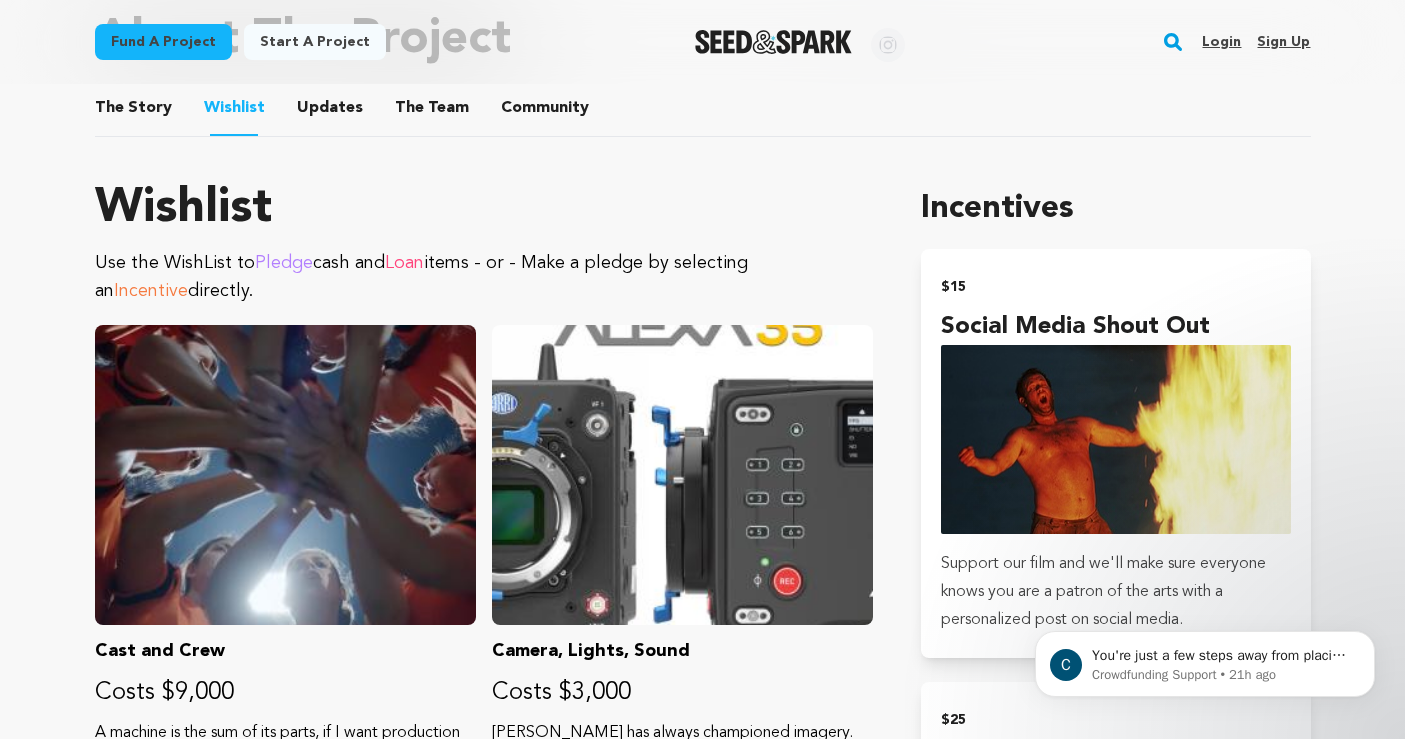 click on "Fund a project
Start a project
Search
Login
Sign up
Start a project" at bounding box center (703, 42) 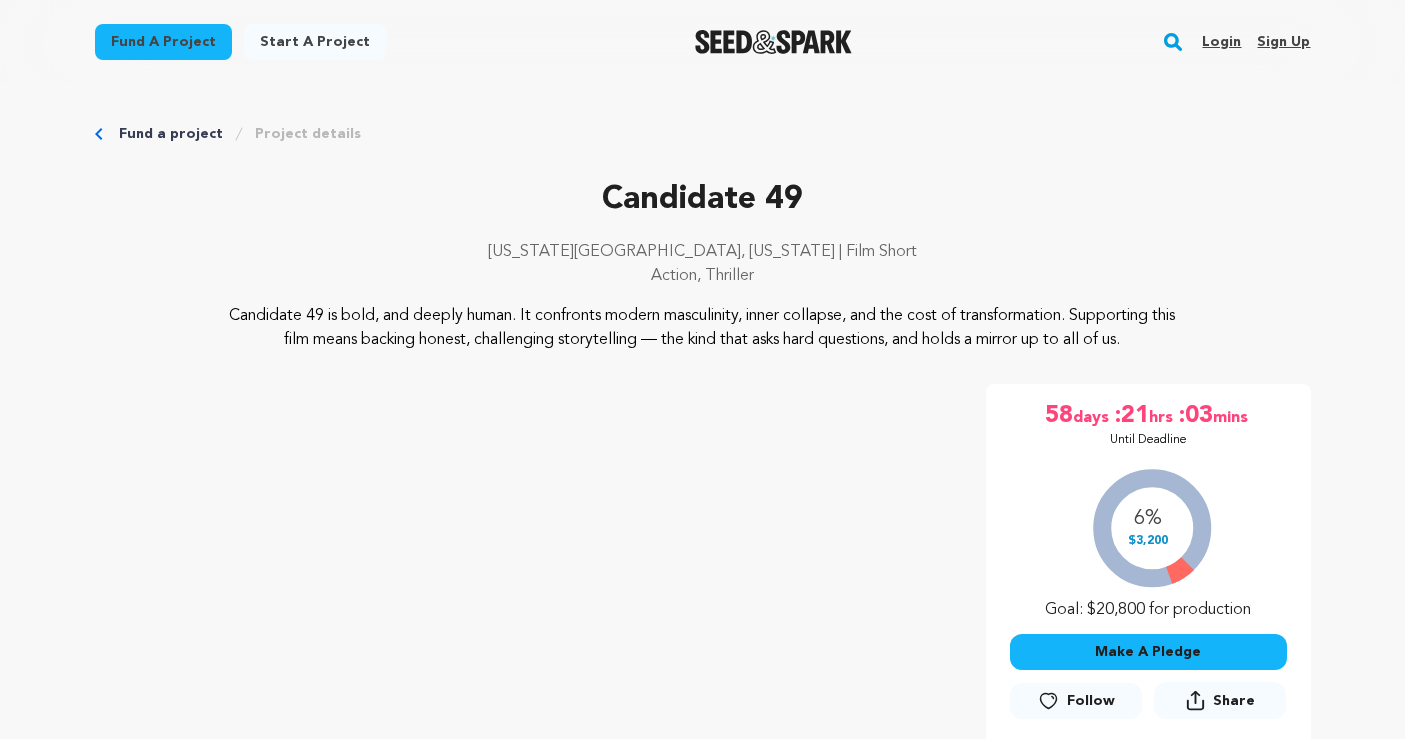 scroll, scrollTop: 0, scrollLeft: 0, axis: both 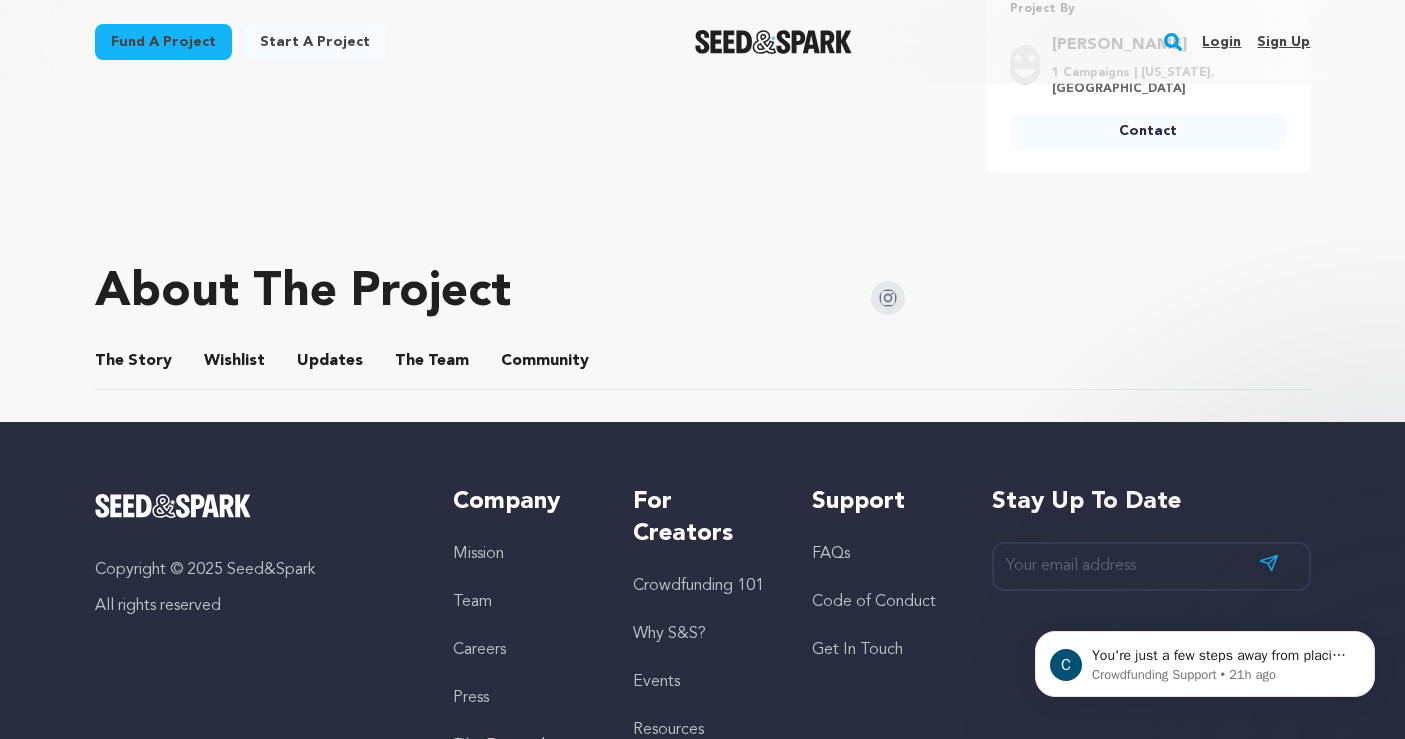 click on "Community" at bounding box center (545, 365) 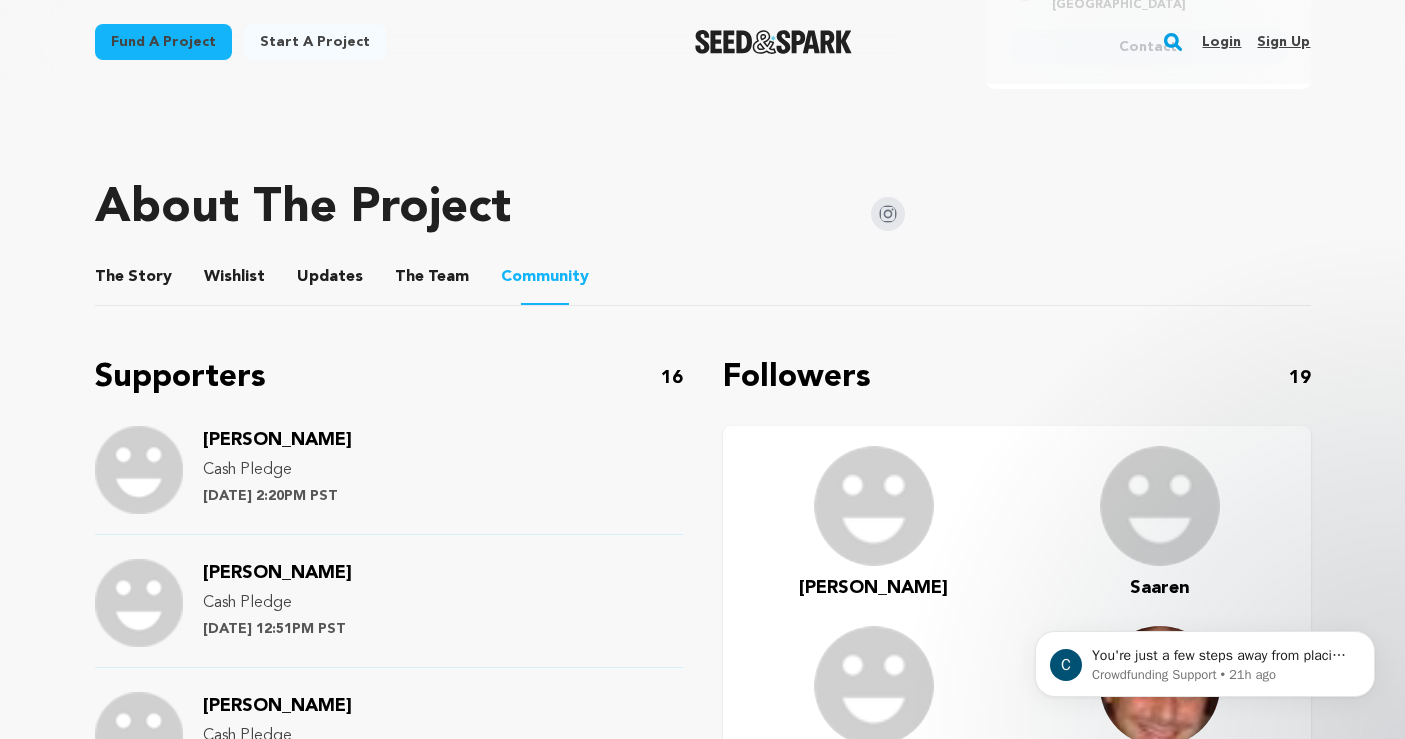 scroll, scrollTop: 1114, scrollLeft: 0, axis: vertical 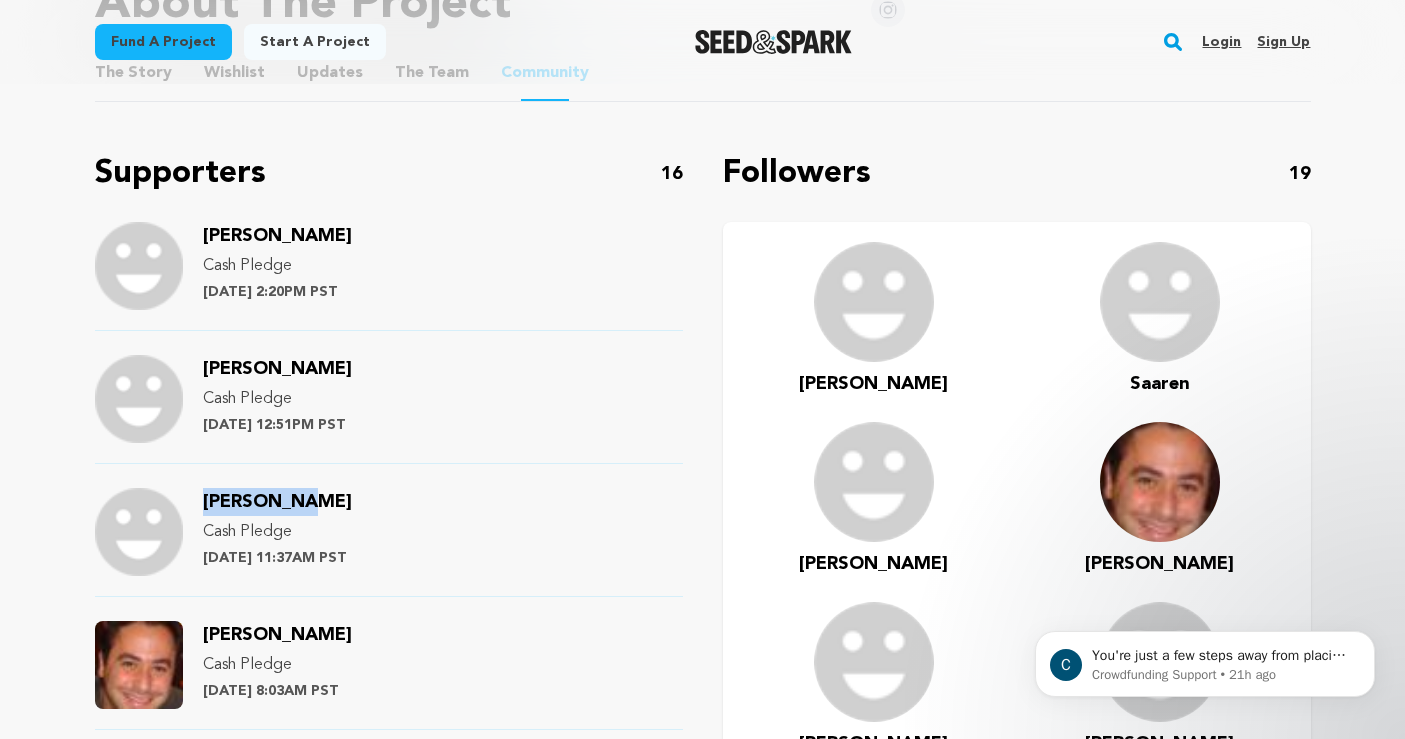 drag, startPoint x: 196, startPoint y: 503, endPoint x: 285, endPoint y: 500, distance: 89.050545 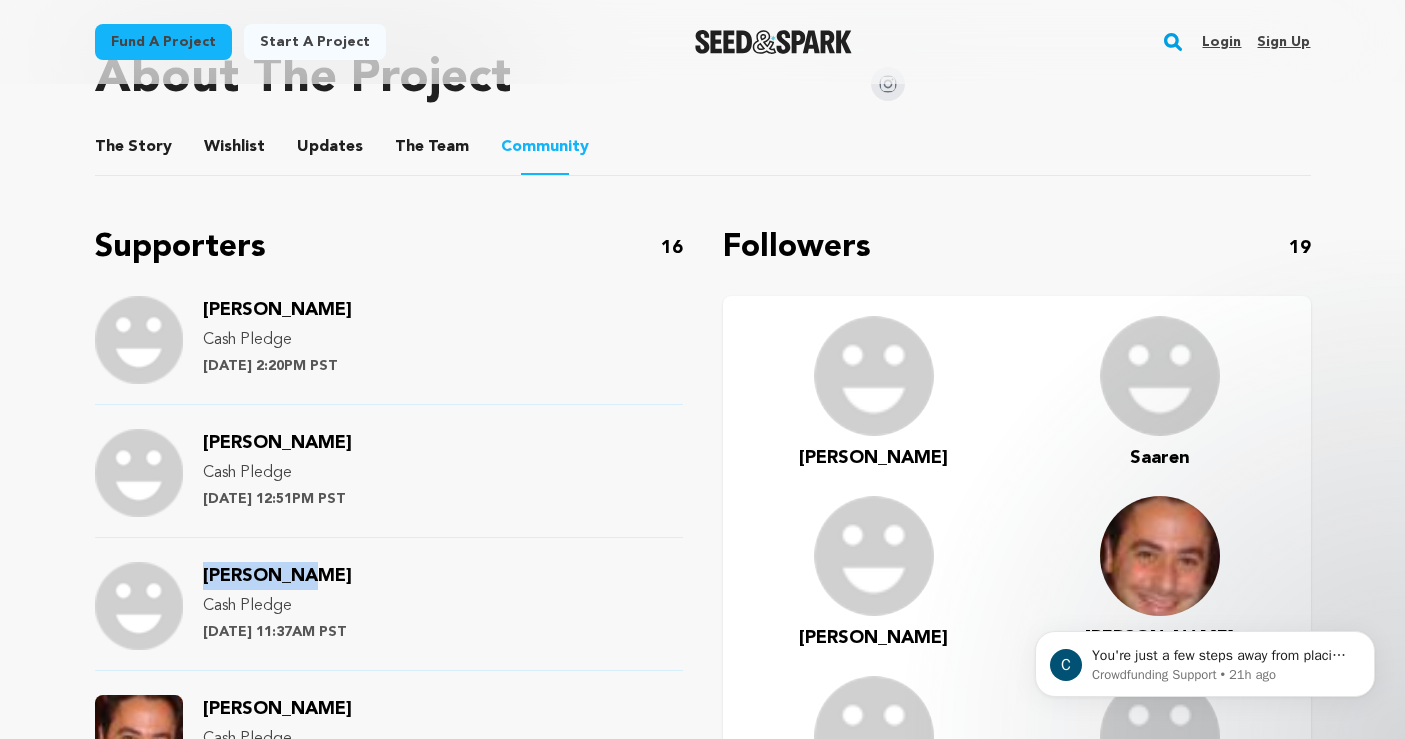 scroll, scrollTop: 895, scrollLeft: 0, axis: vertical 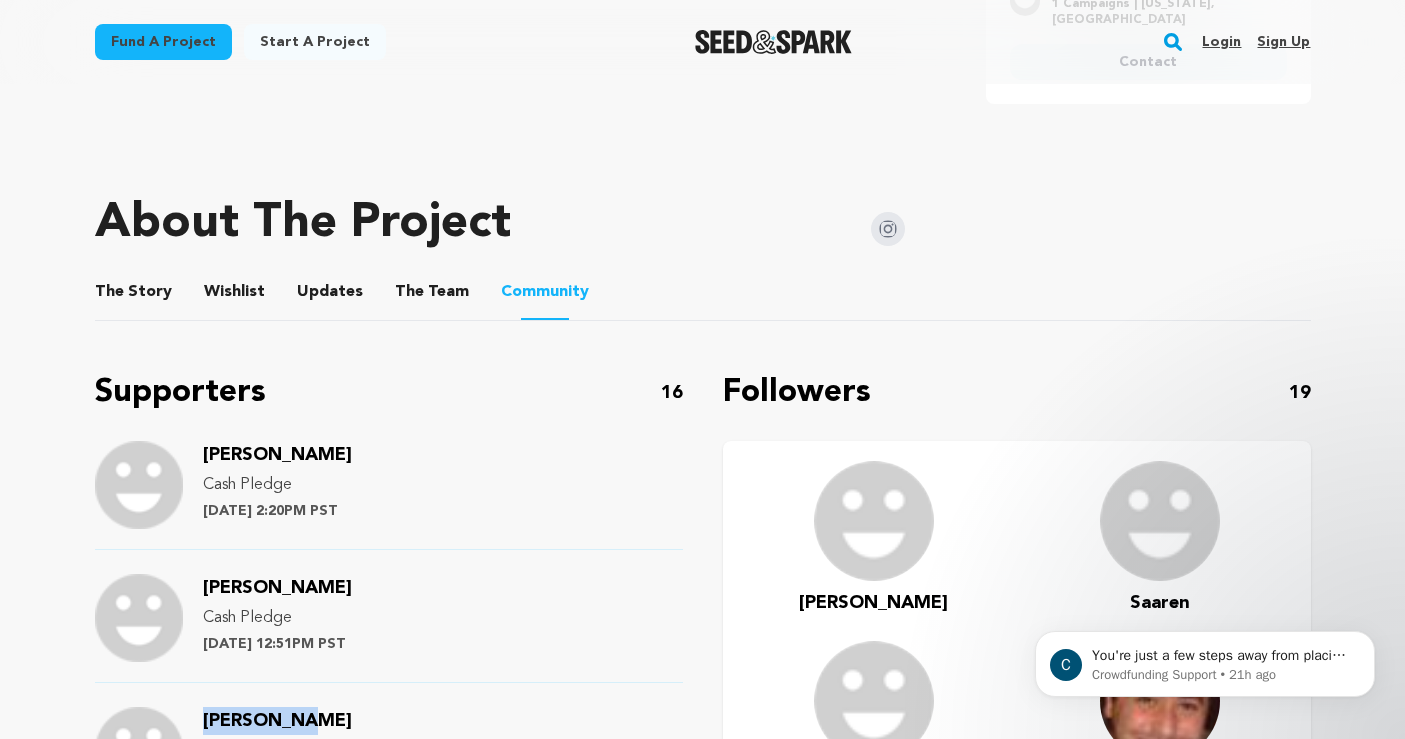 click on "The Team" at bounding box center [432, 296] 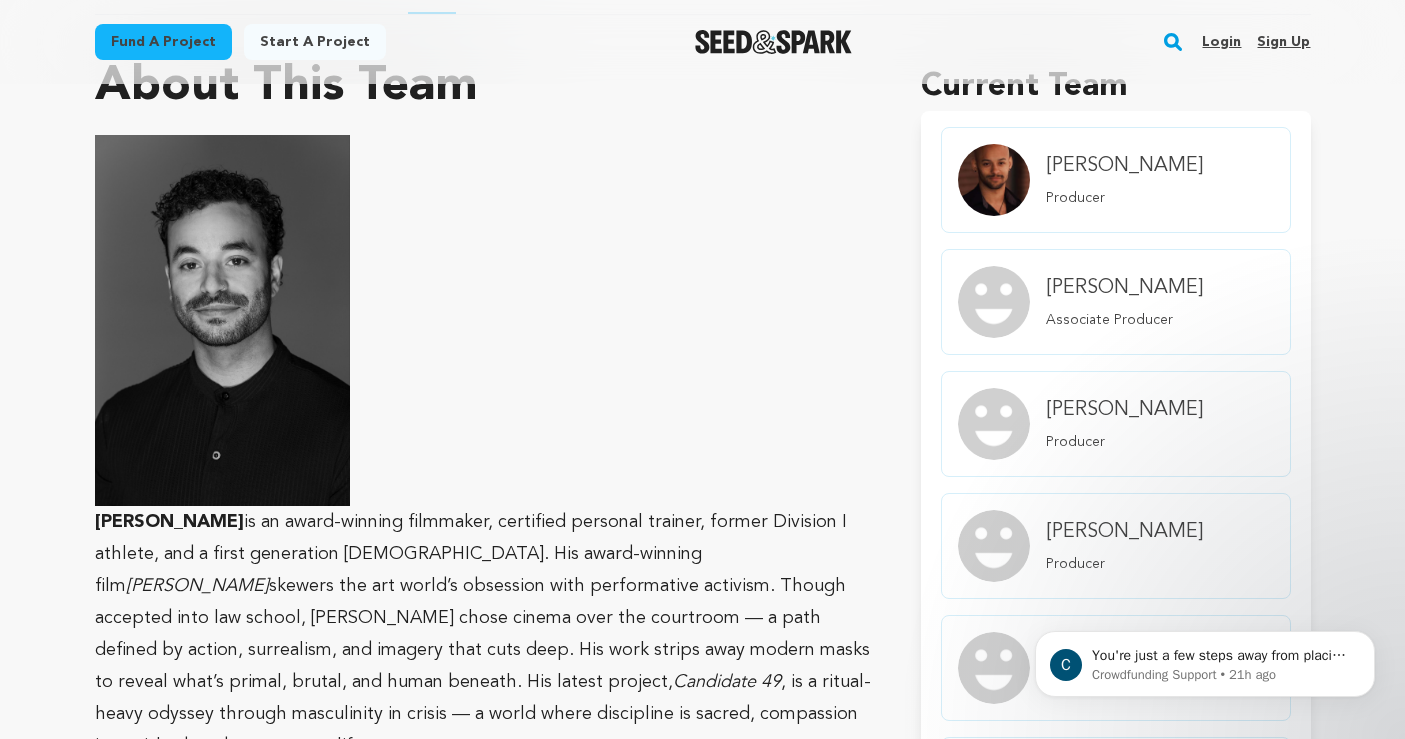 scroll, scrollTop: 1188, scrollLeft: 0, axis: vertical 